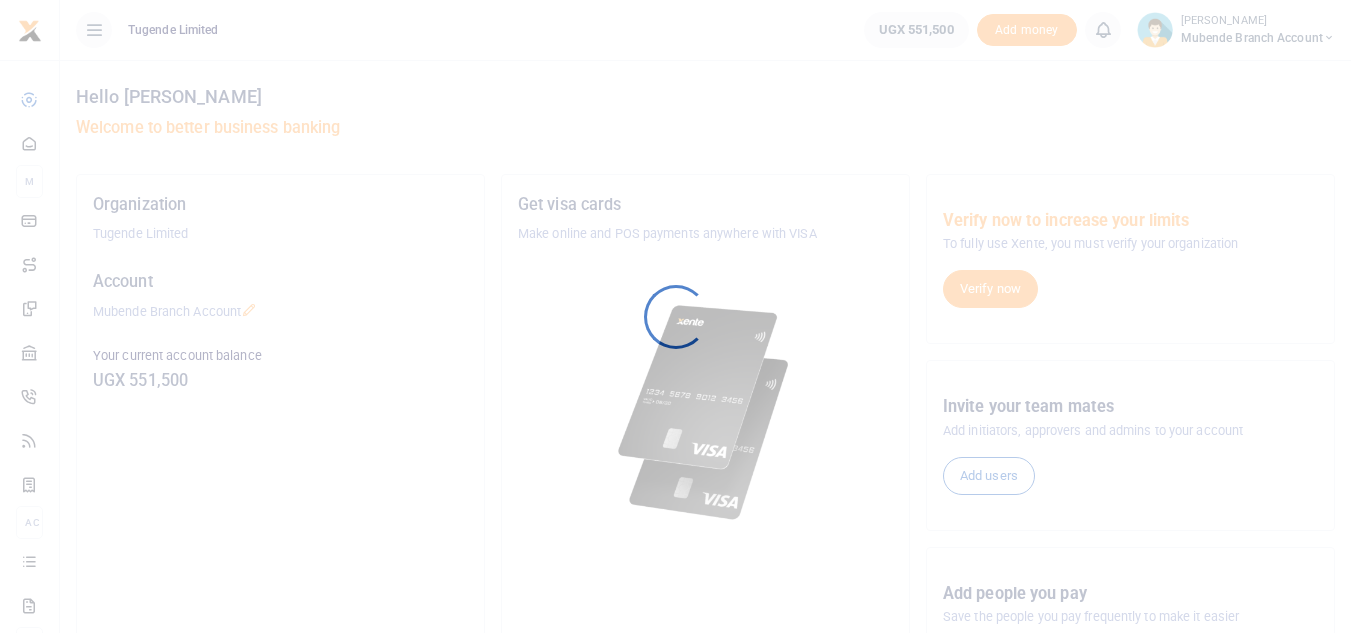 scroll, scrollTop: 0, scrollLeft: 0, axis: both 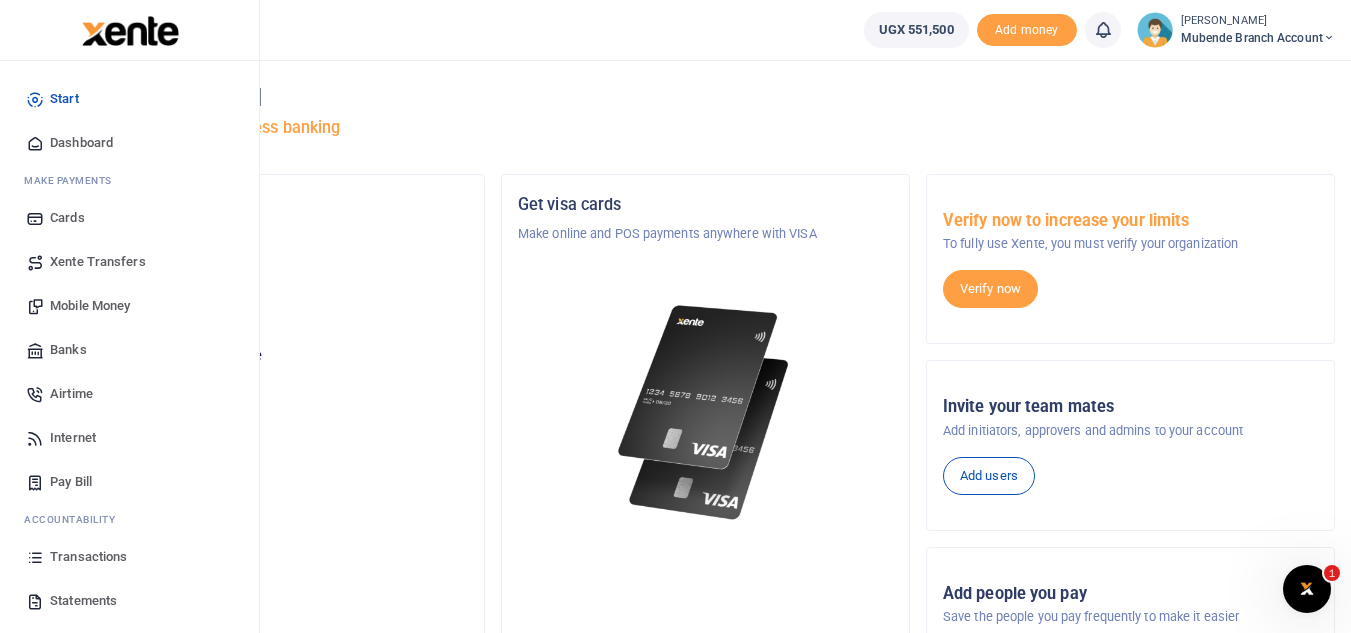 click on "Mobile Money" at bounding box center [90, 306] 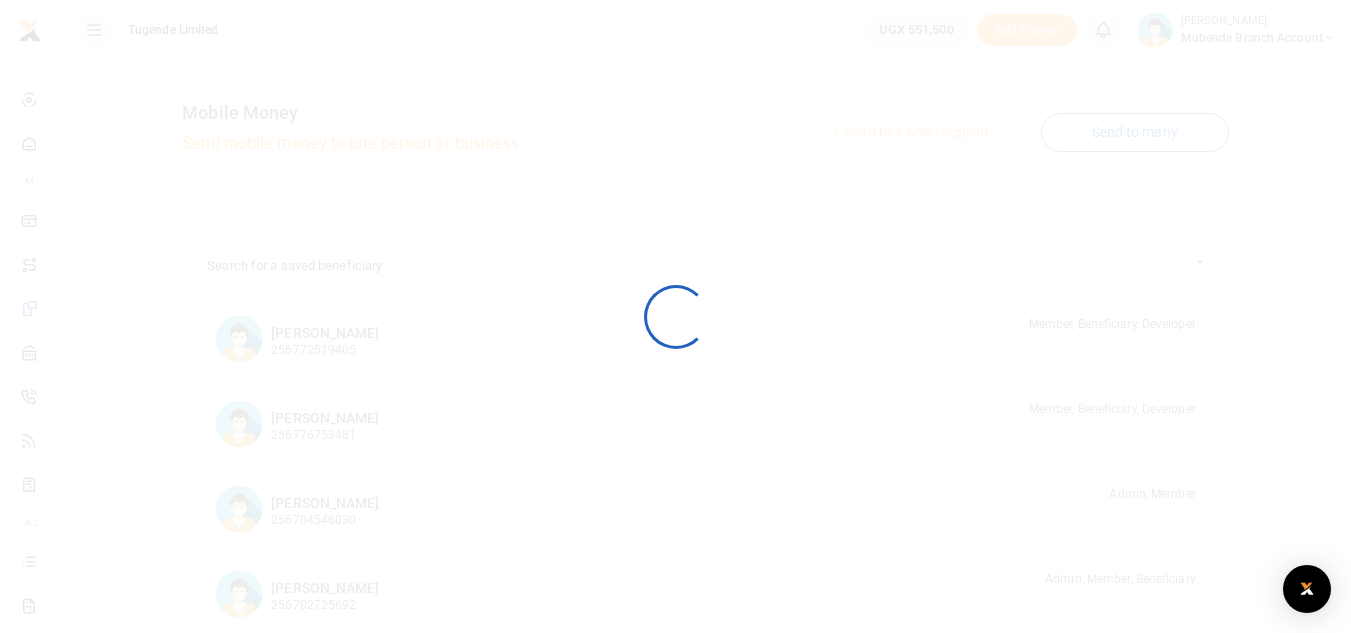 scroll, scrollTop: 0, scrollLeft: 0, axis: both 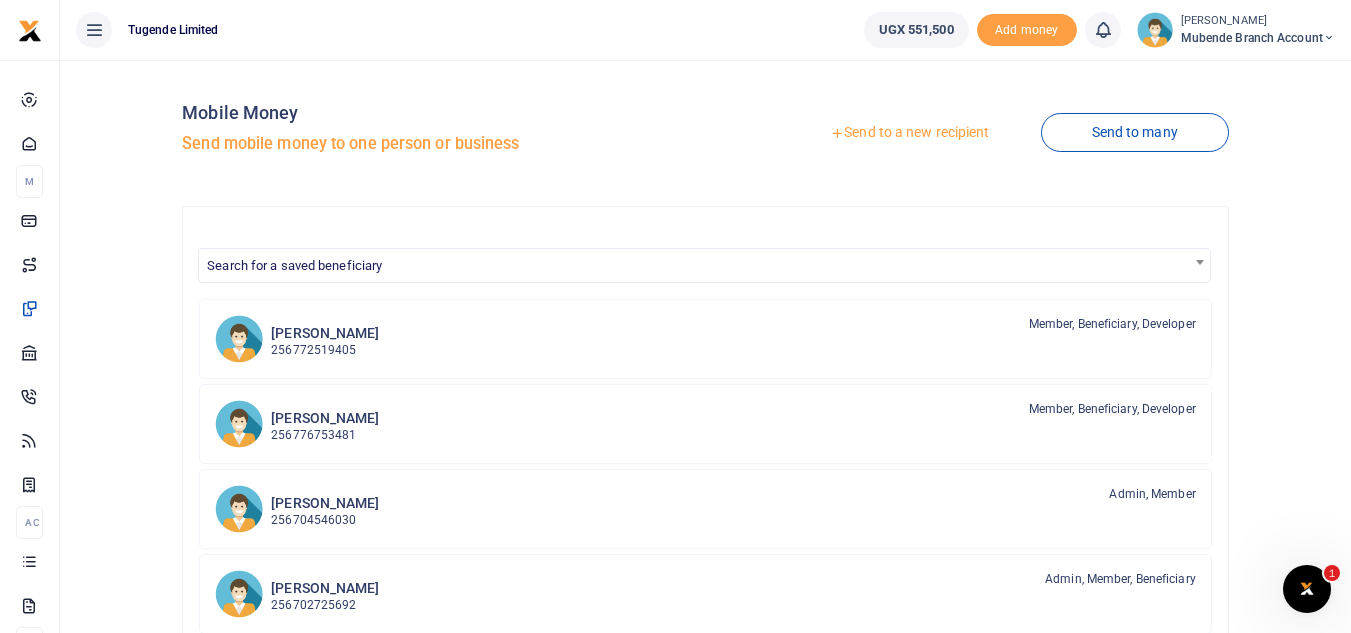 click on "Send to a new recipient" at bounding box center (909, 133) 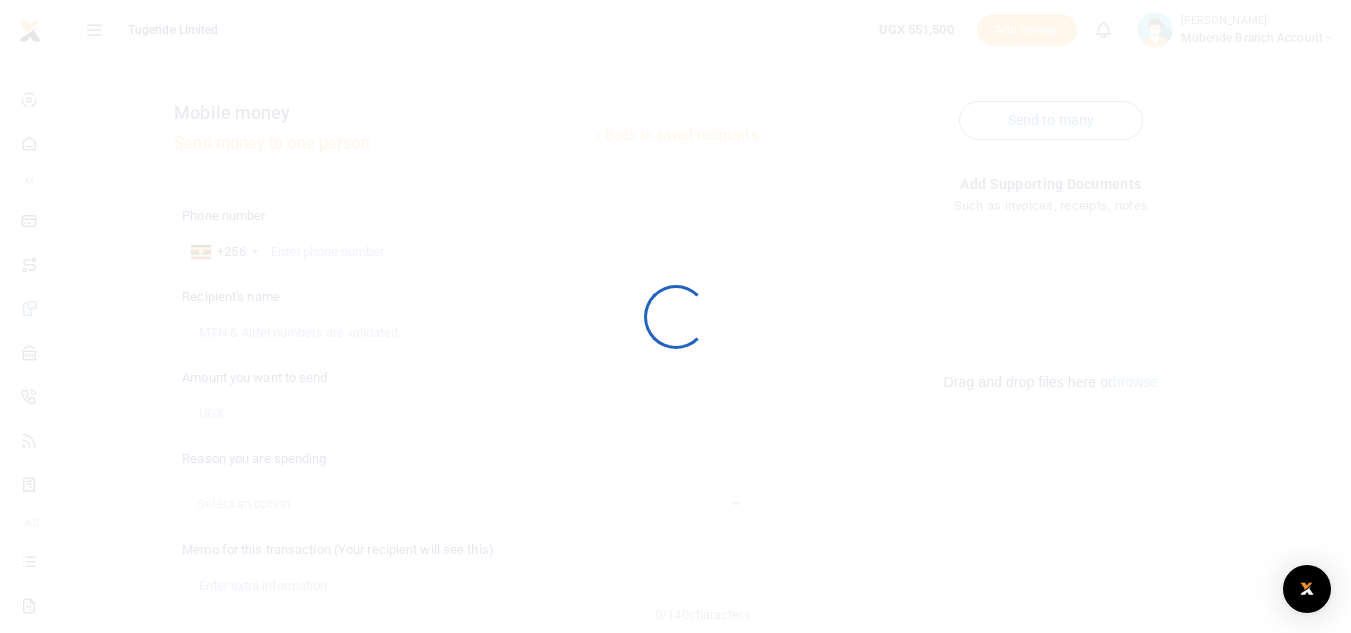 scroll, scrollTop: 0, scrollLeft: 0, axis: both 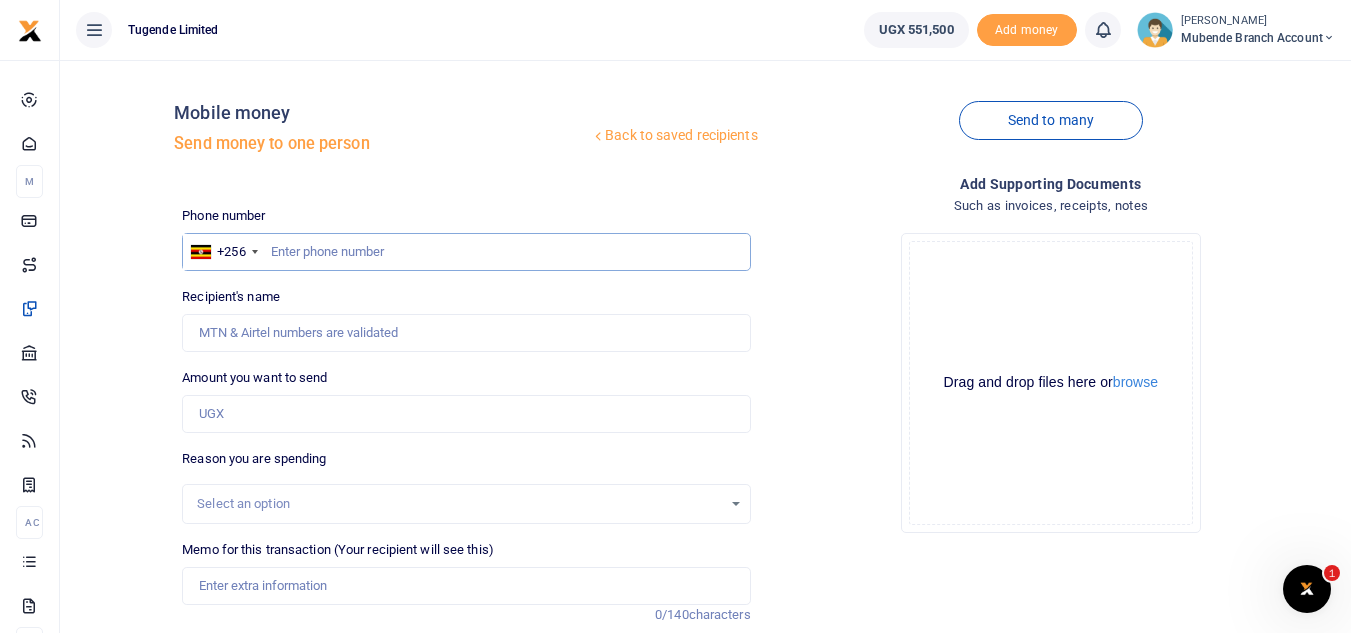 click at bounding box center [466, 252] 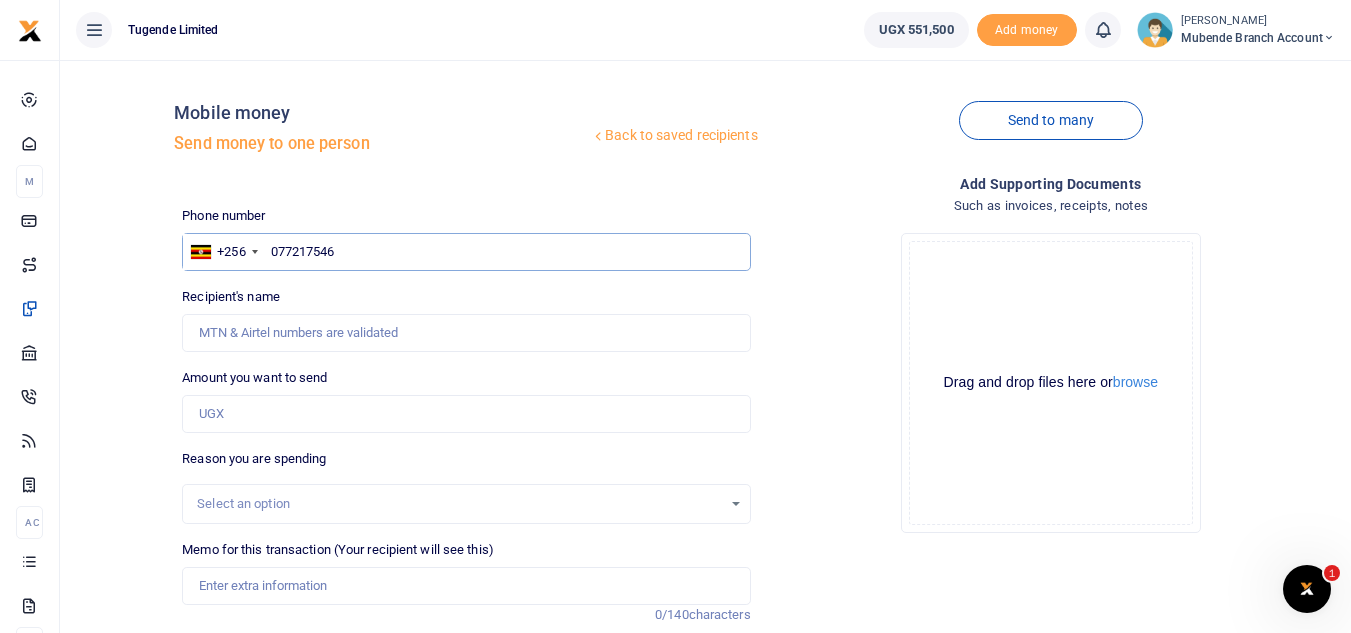 type on "0772175467" 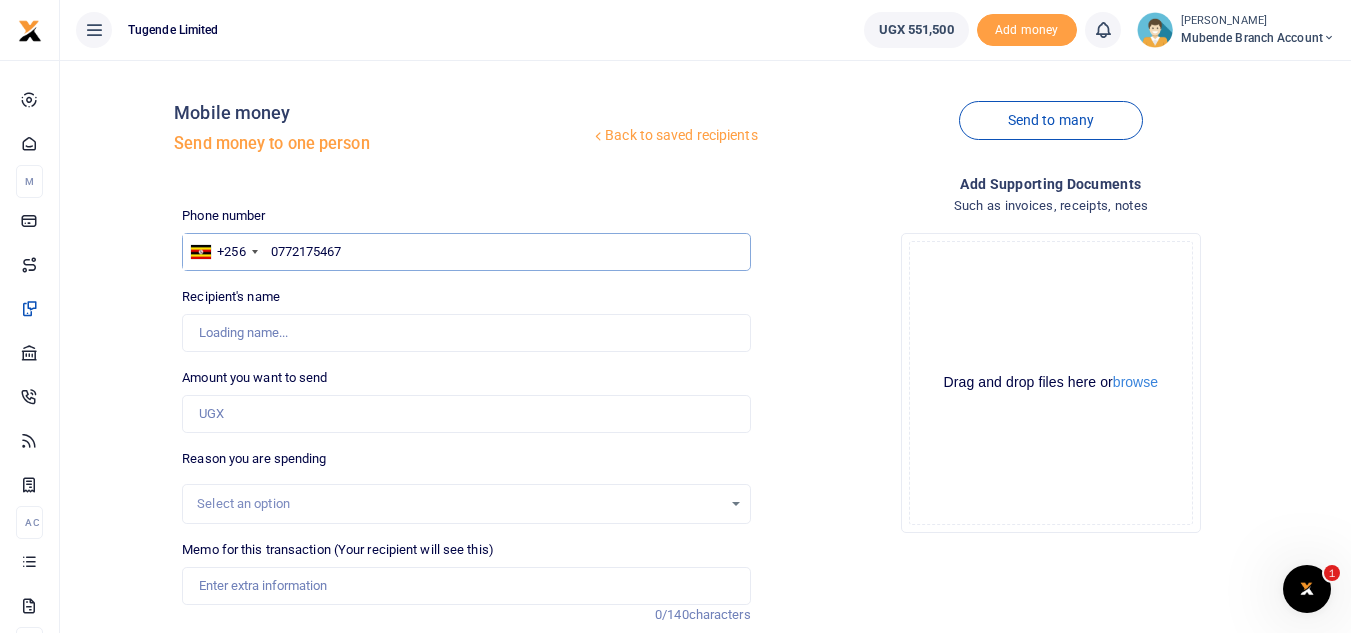 type on "Jane Natabi" 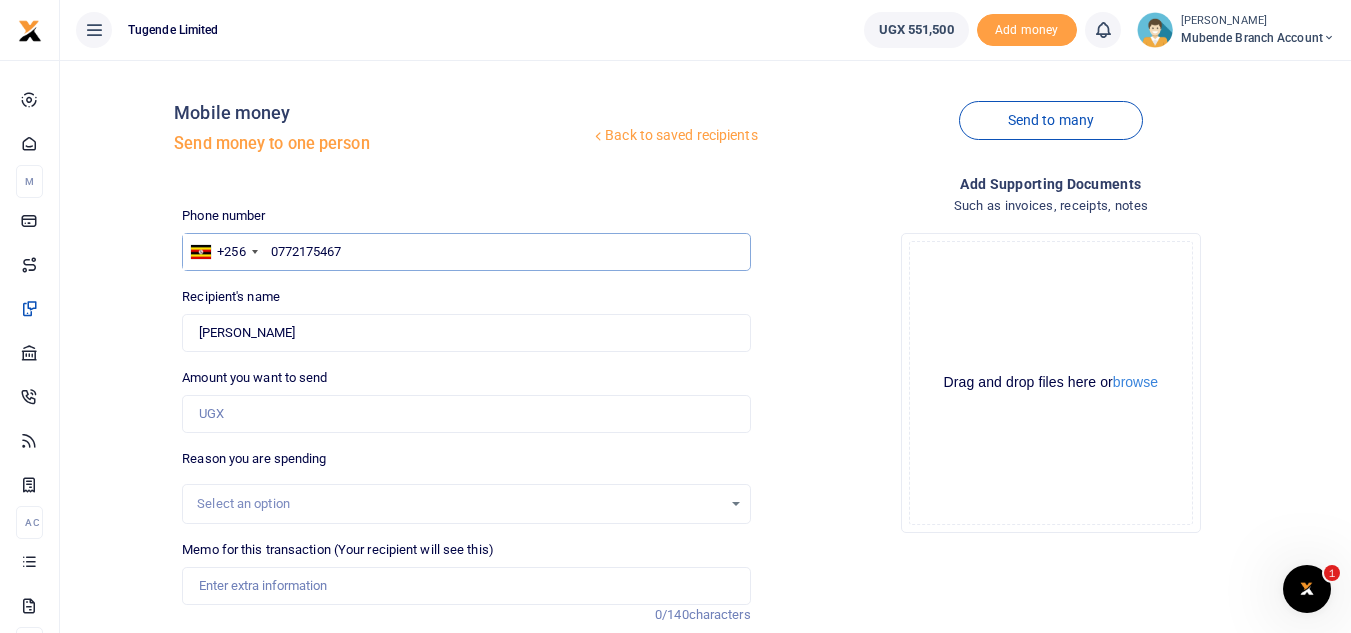type on "0772175467" 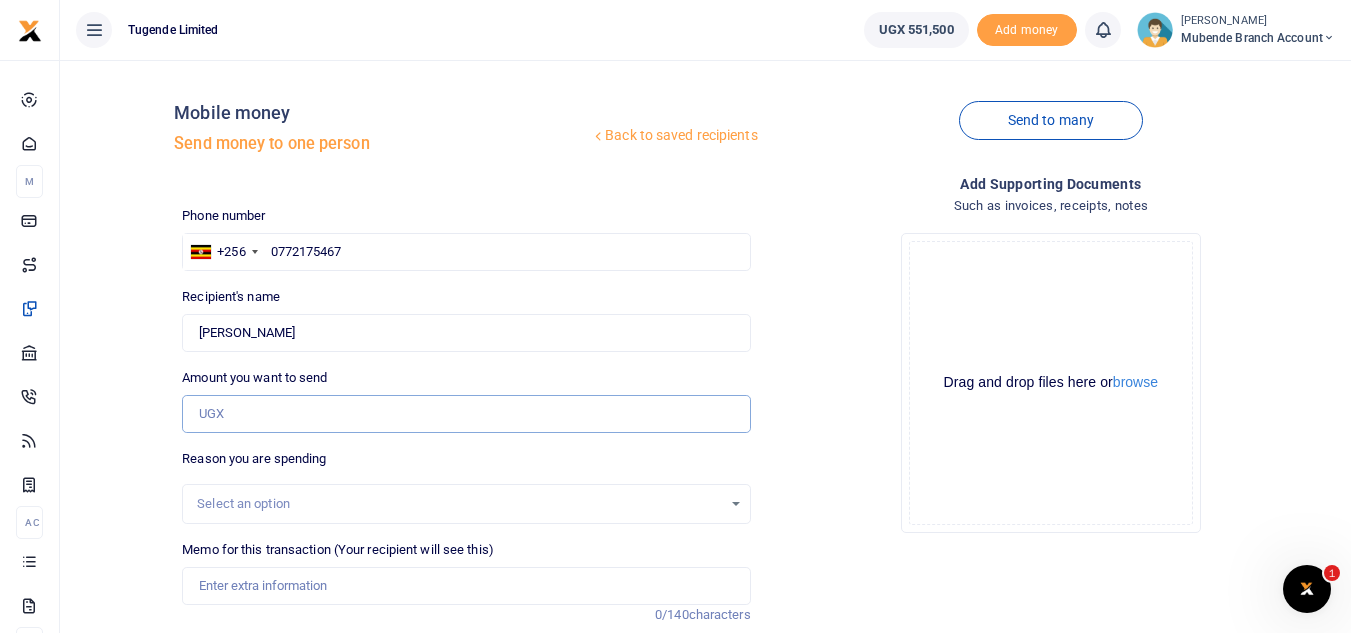 click on "Amount you want to send" at bounding box center [466, 414] 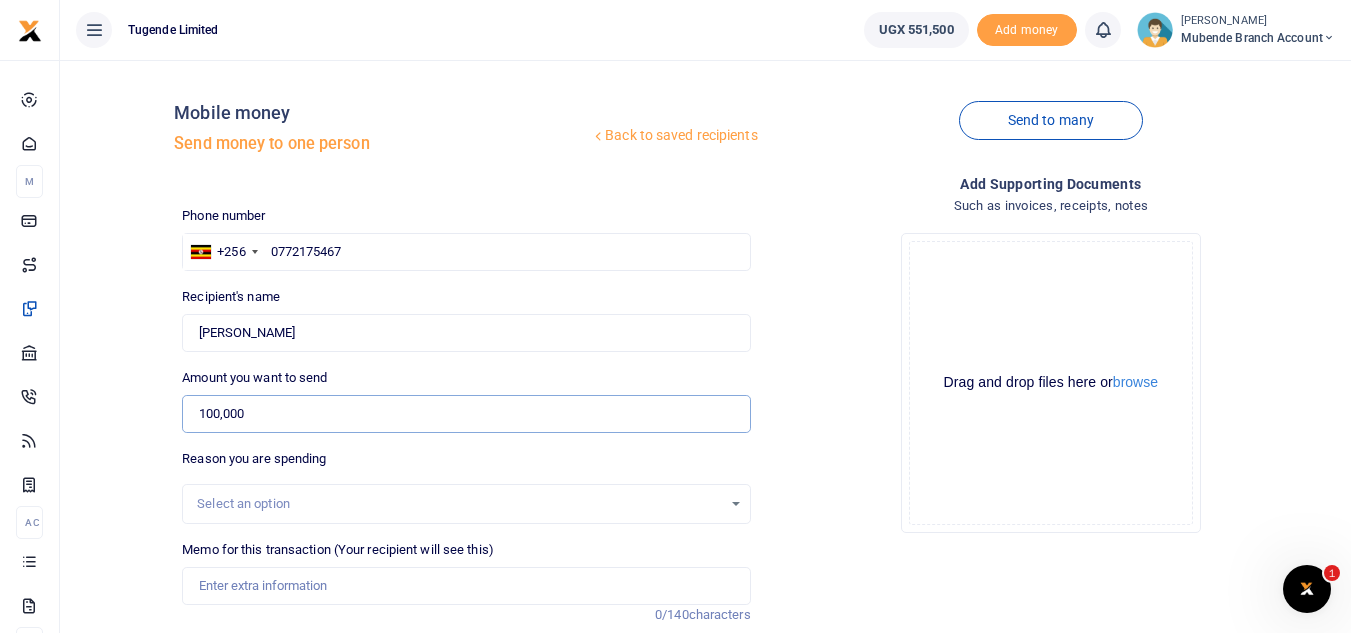 type on "100,000" 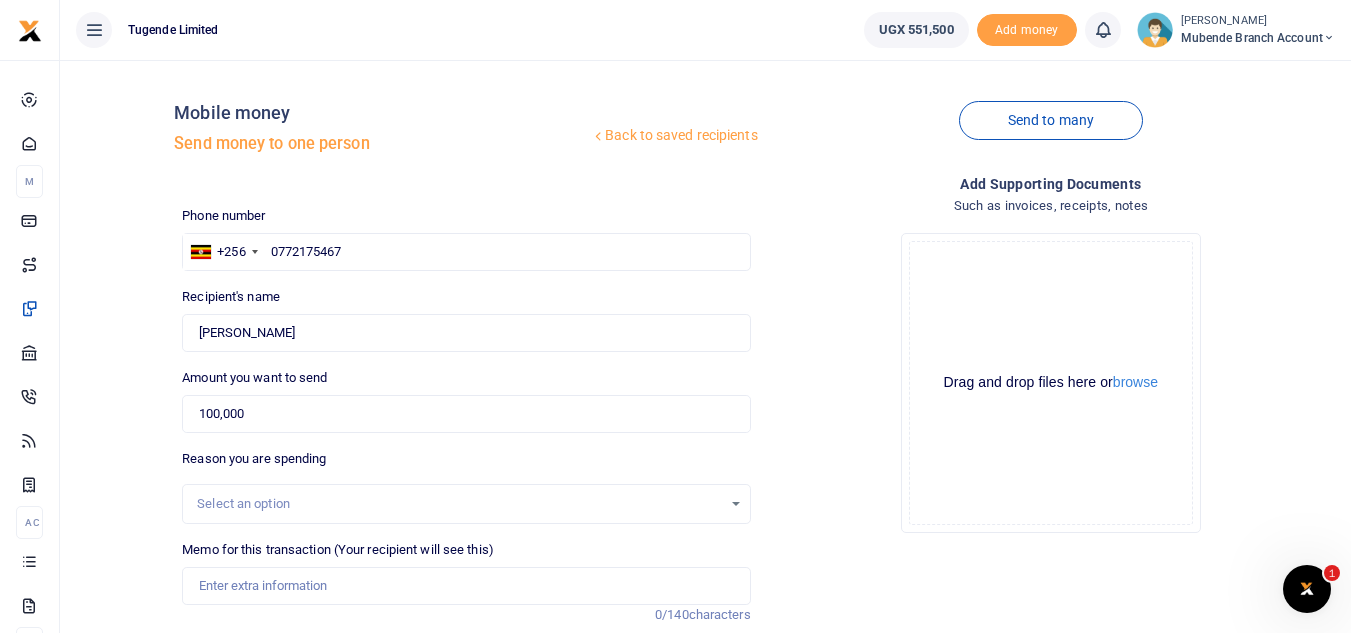 click on "Select an option" at bounding box center (459, 504) 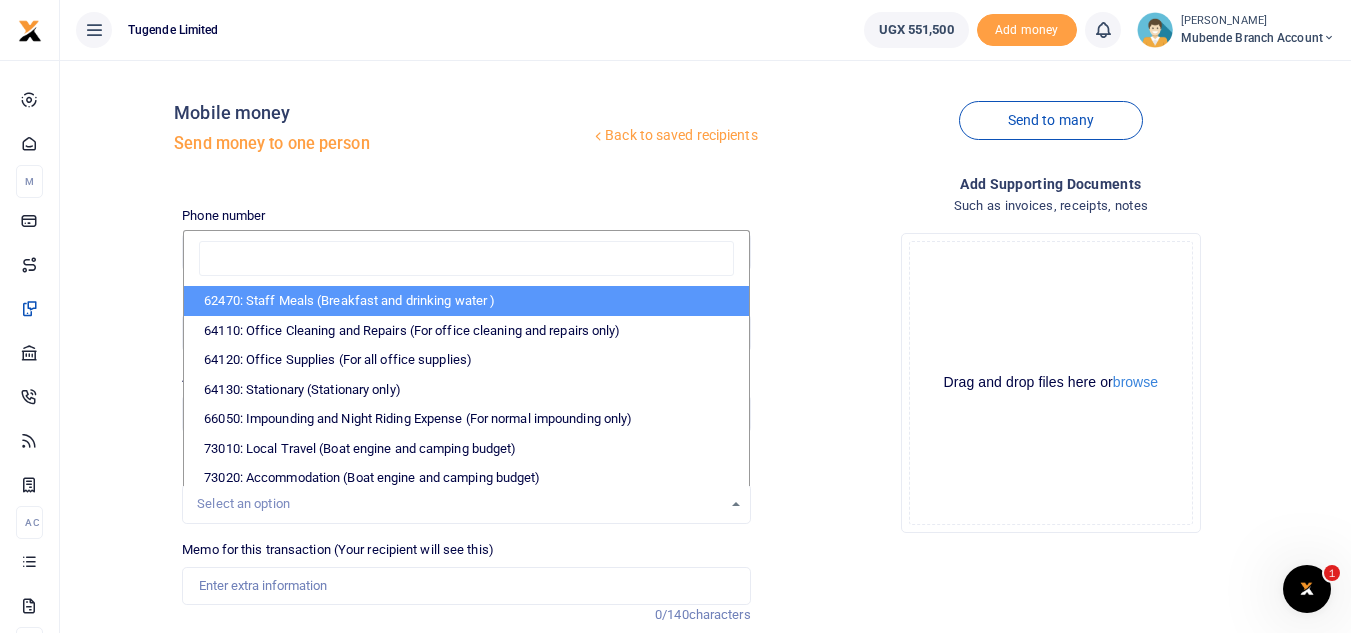 click on "Drag and drop files here or  browse Powered by  Uppy" 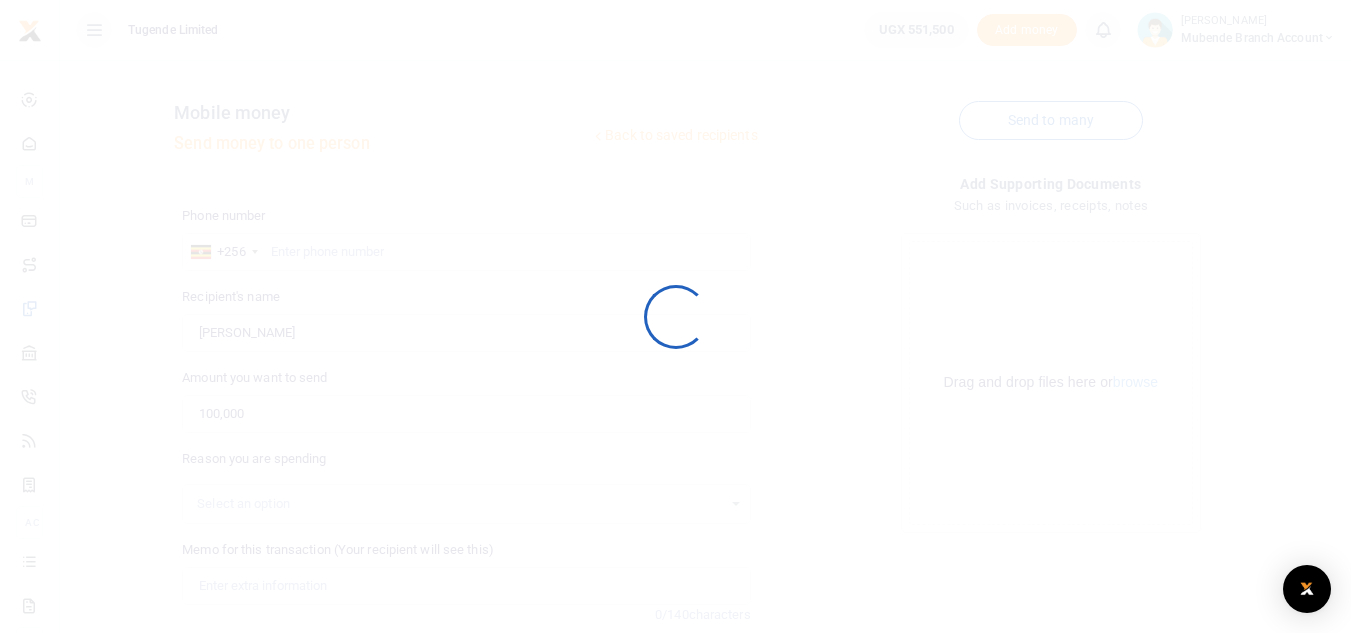 scroll, scrollTop: 0, scrollLeft: 0, axis: both 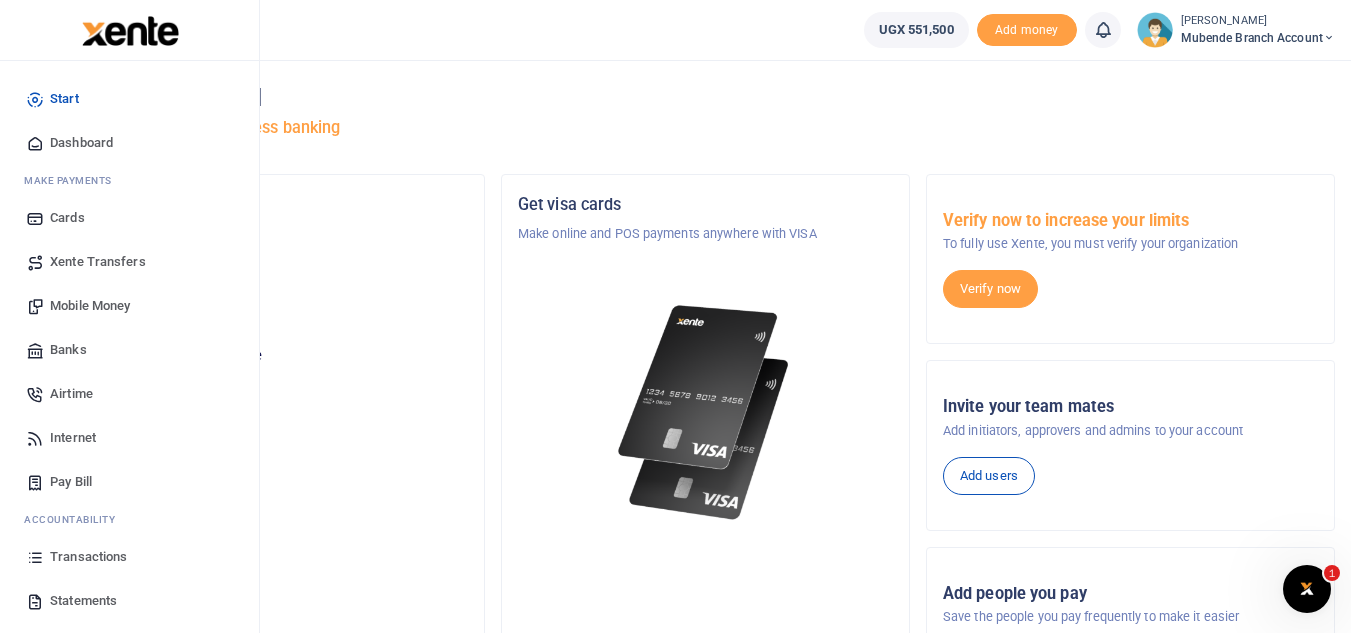 click on "Mobile Money" at bounding box center [90, 306] 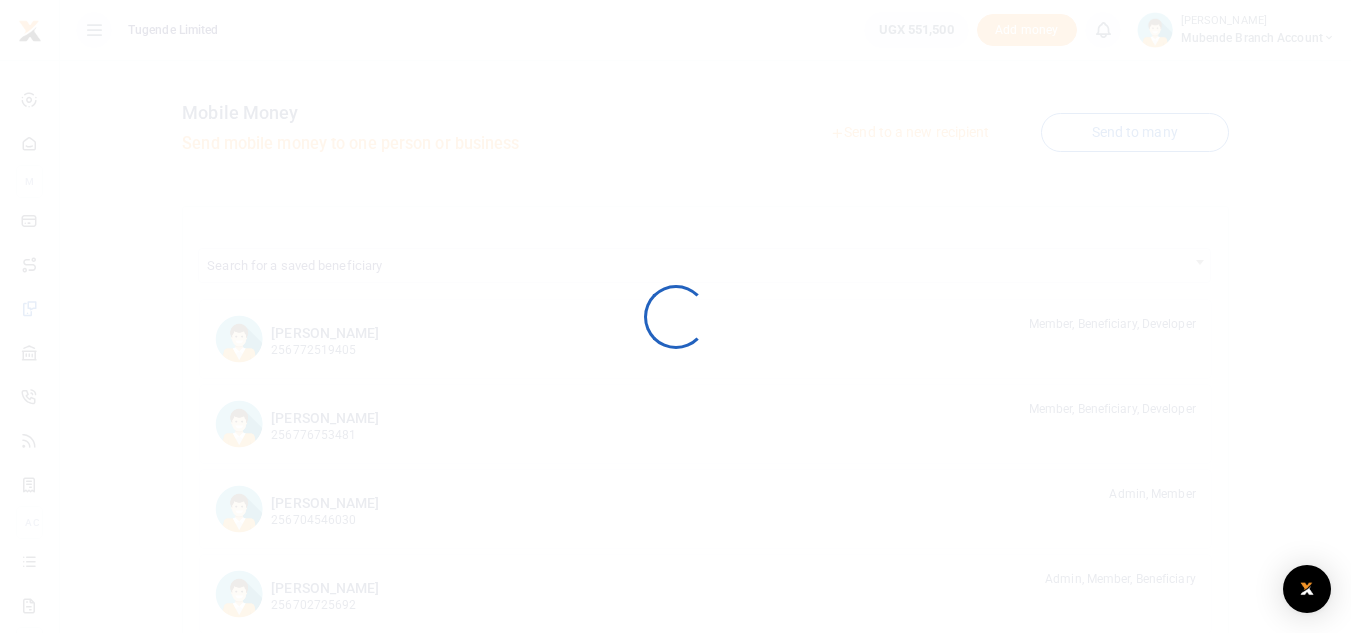 scroll, scrollTop: 0, scrollLeft: 0, axis: both 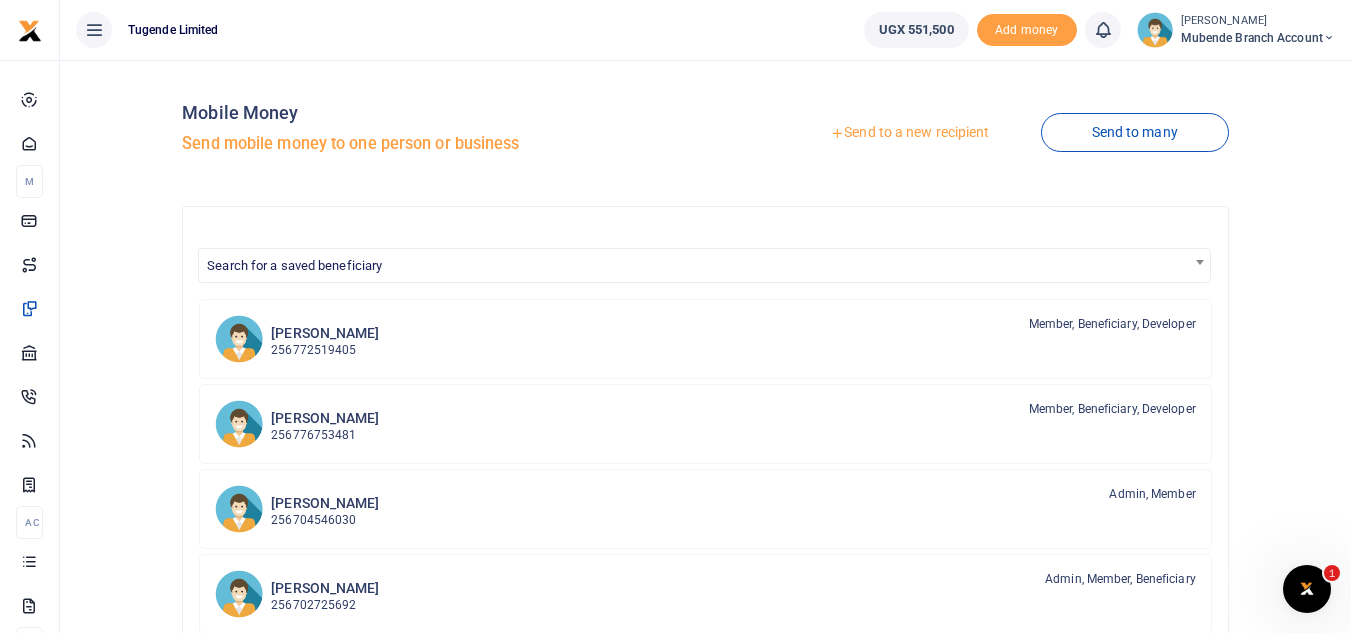 click on "Send to a new recipient" at bounding box center [909, 133] 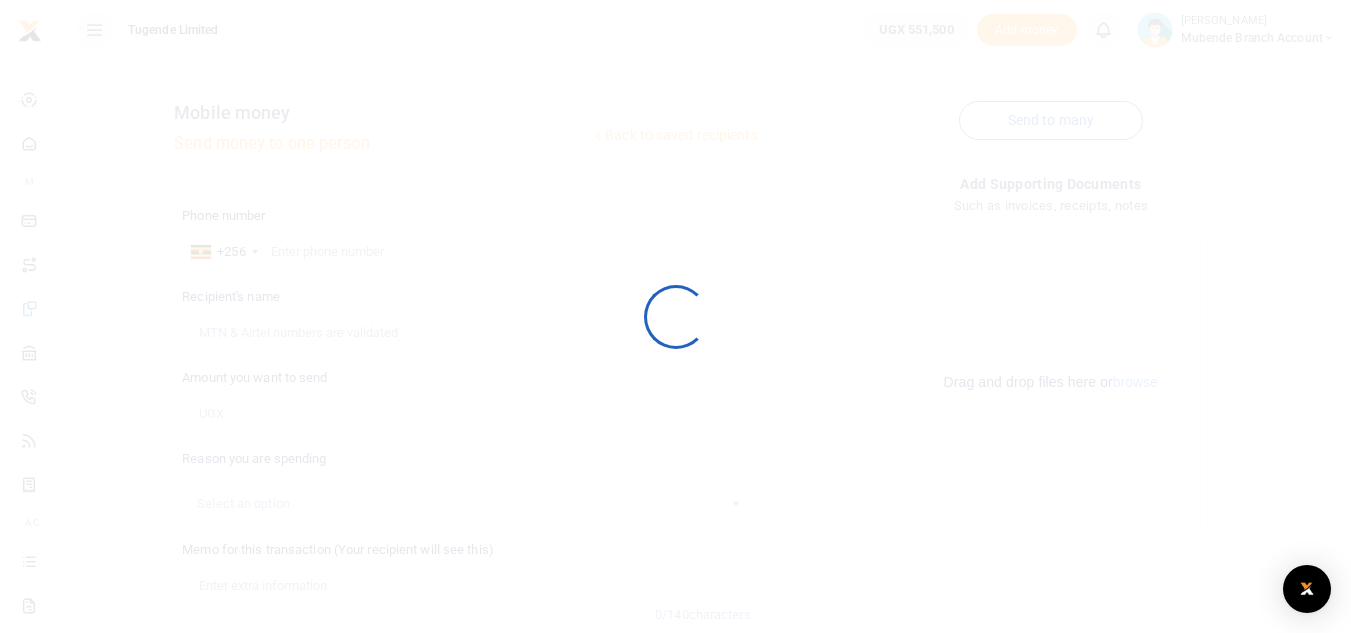 scroll, scrollTop: 0, scrollLeft: 0, axis: both 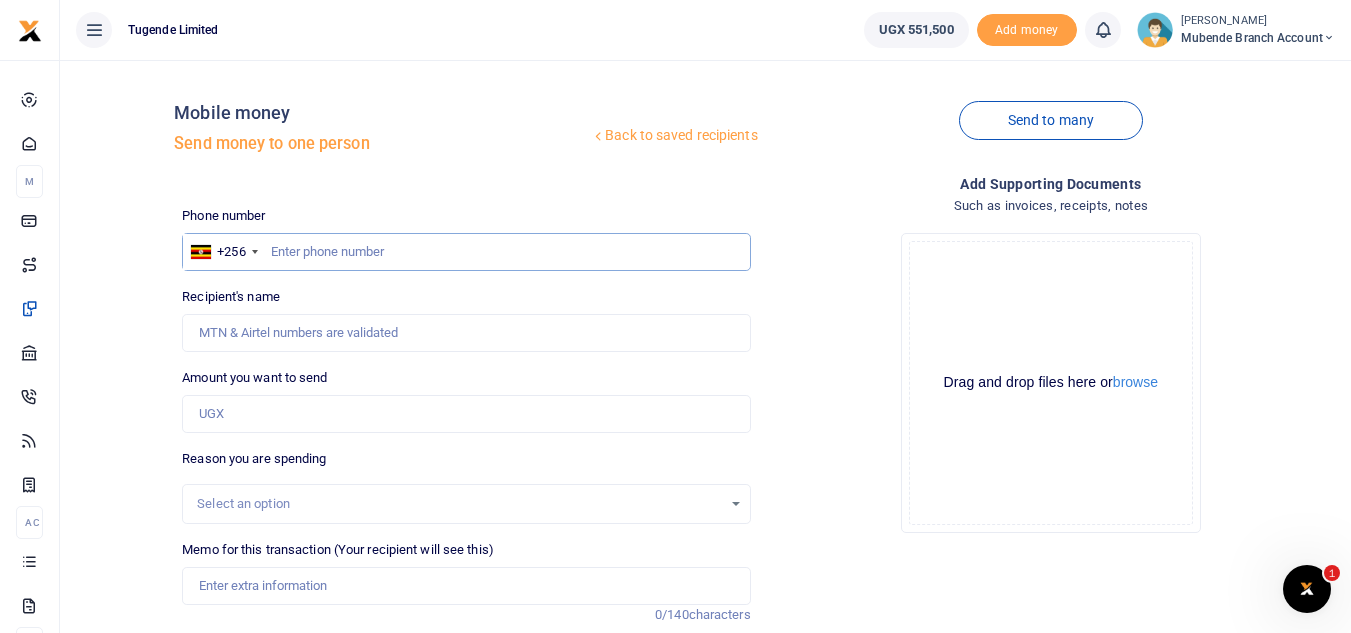 click at bounding box center [466, 252] 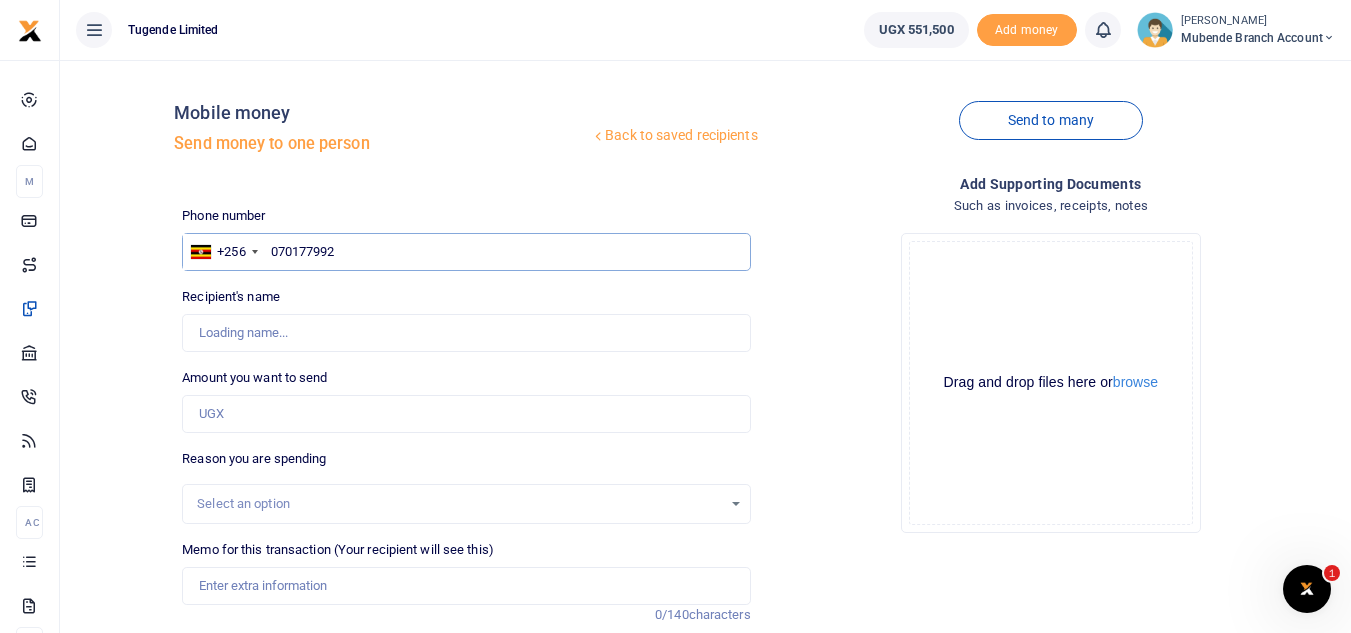 type on "0701779927" 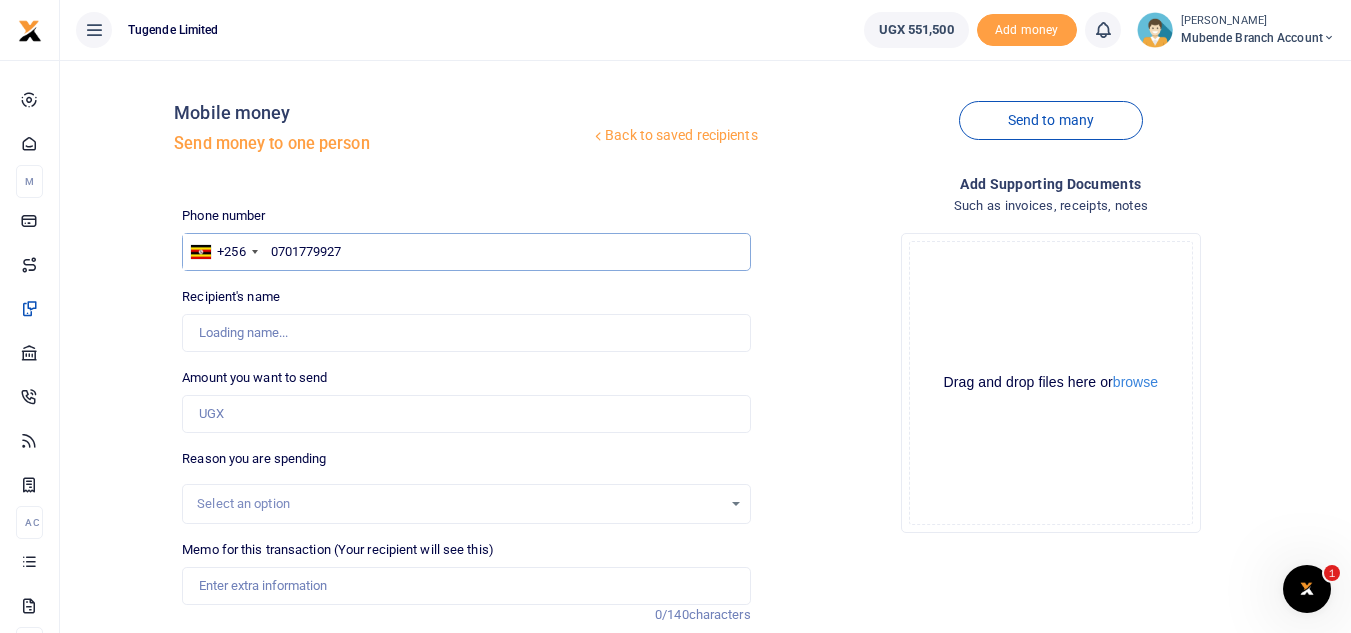 type on "[PERSON_NAME]" 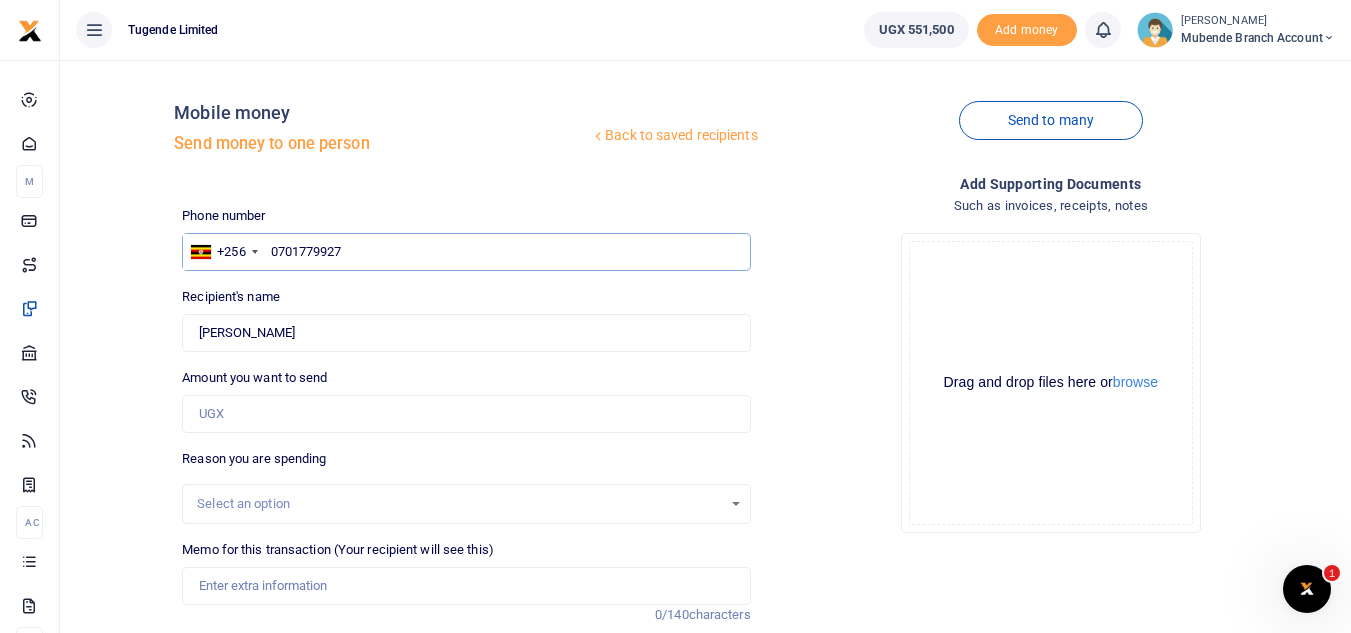 type on "0701779927" 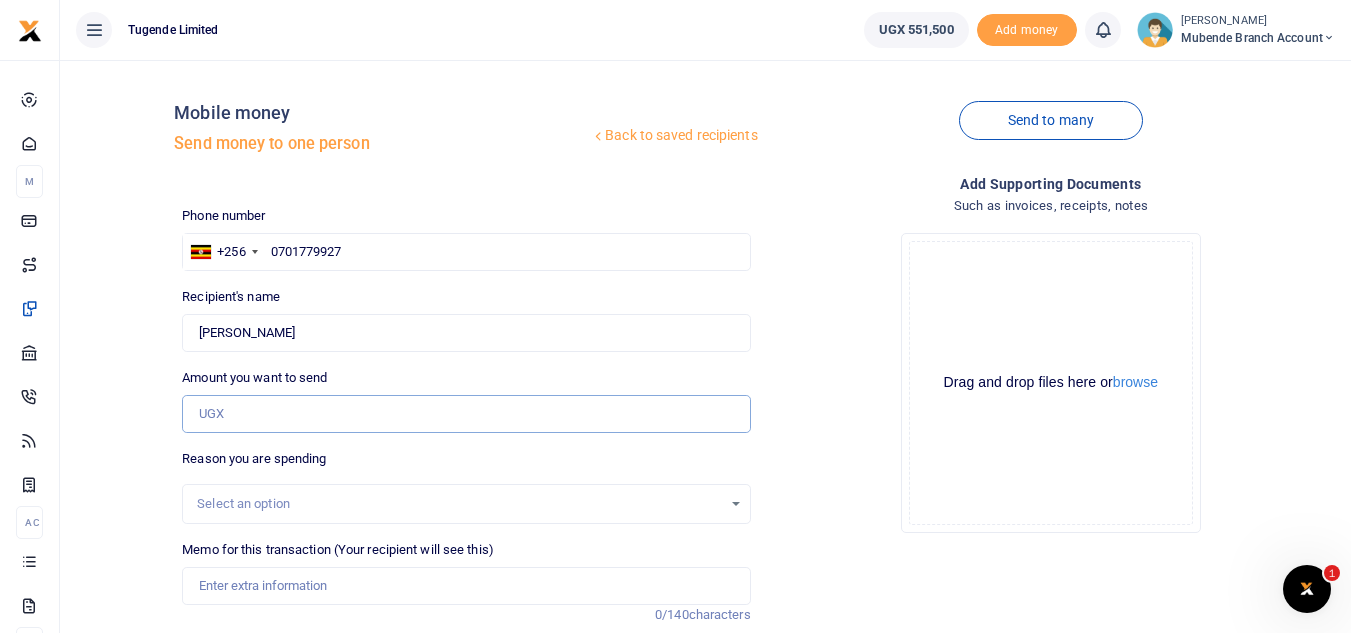 click on "Amount you want to send" at bounding box center (466, 414) 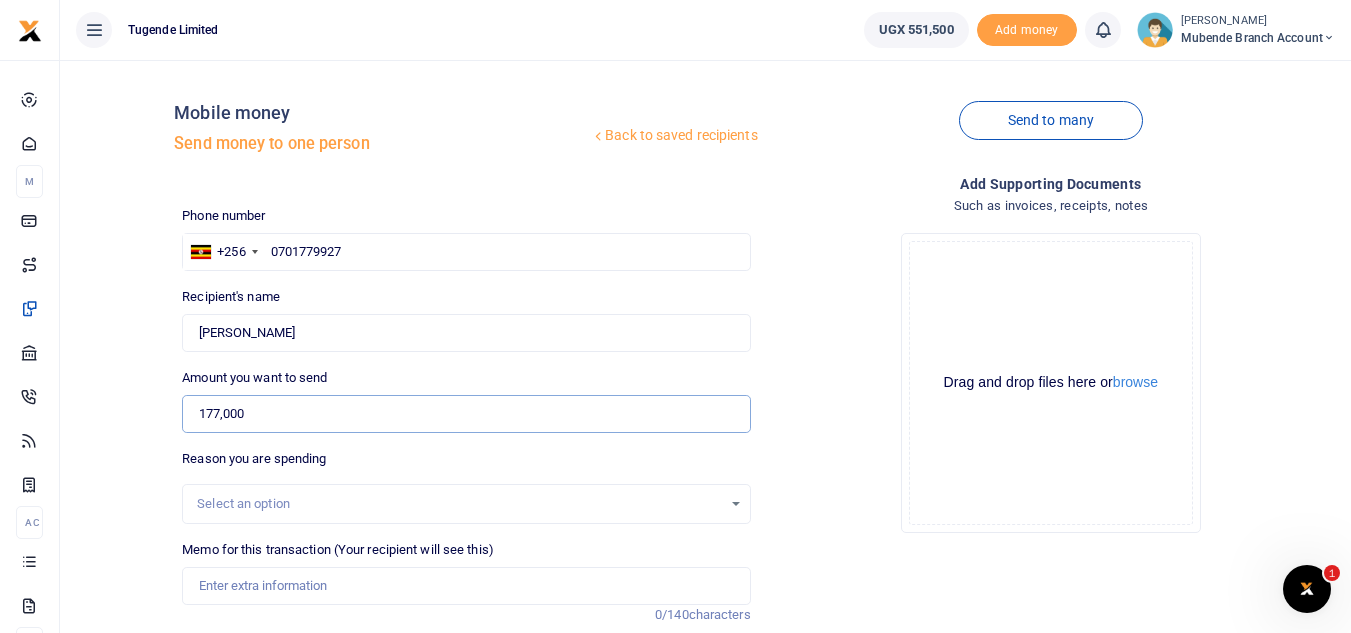 type on "177,000" 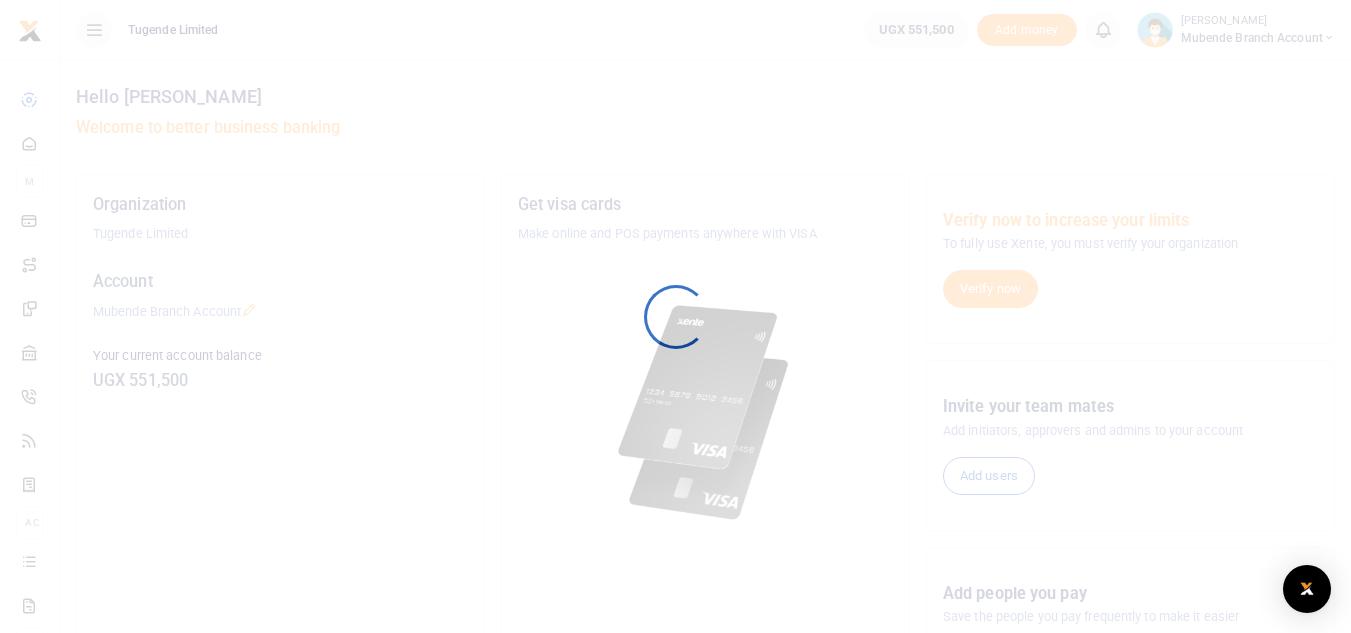 scroll, scrollTop: 0, scrollLeft: 0, axis: both 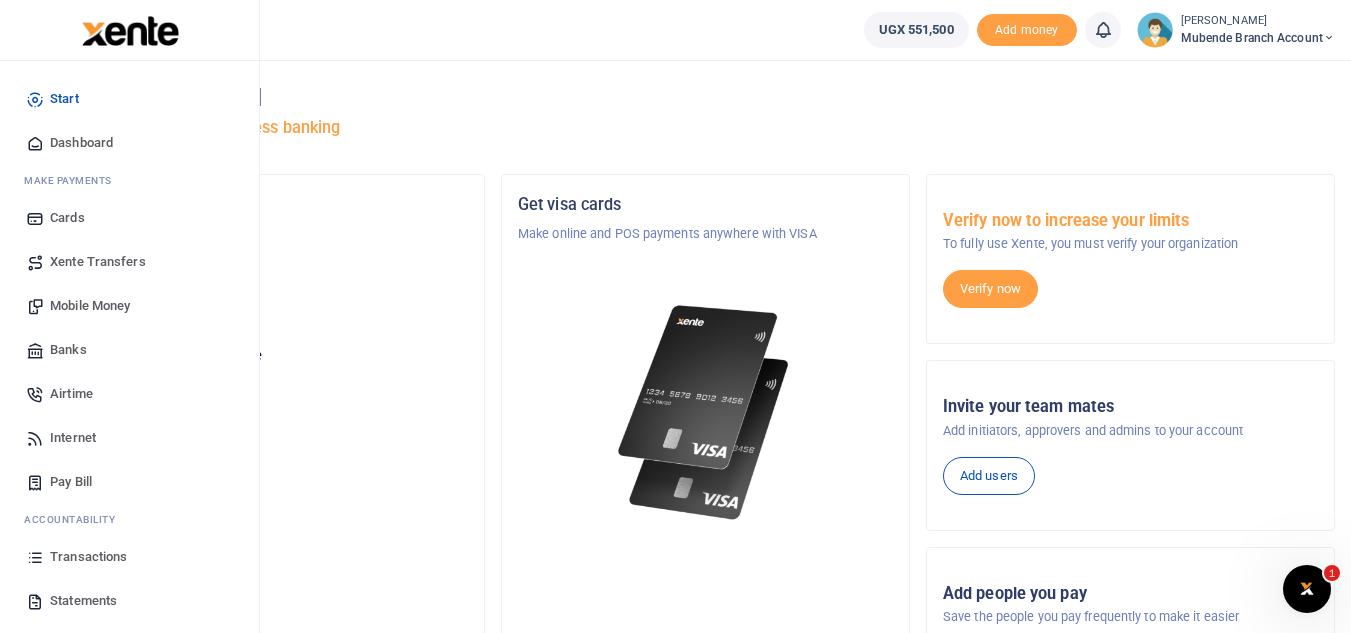 click on "Mobile Money" at bounding box center [90, 306] 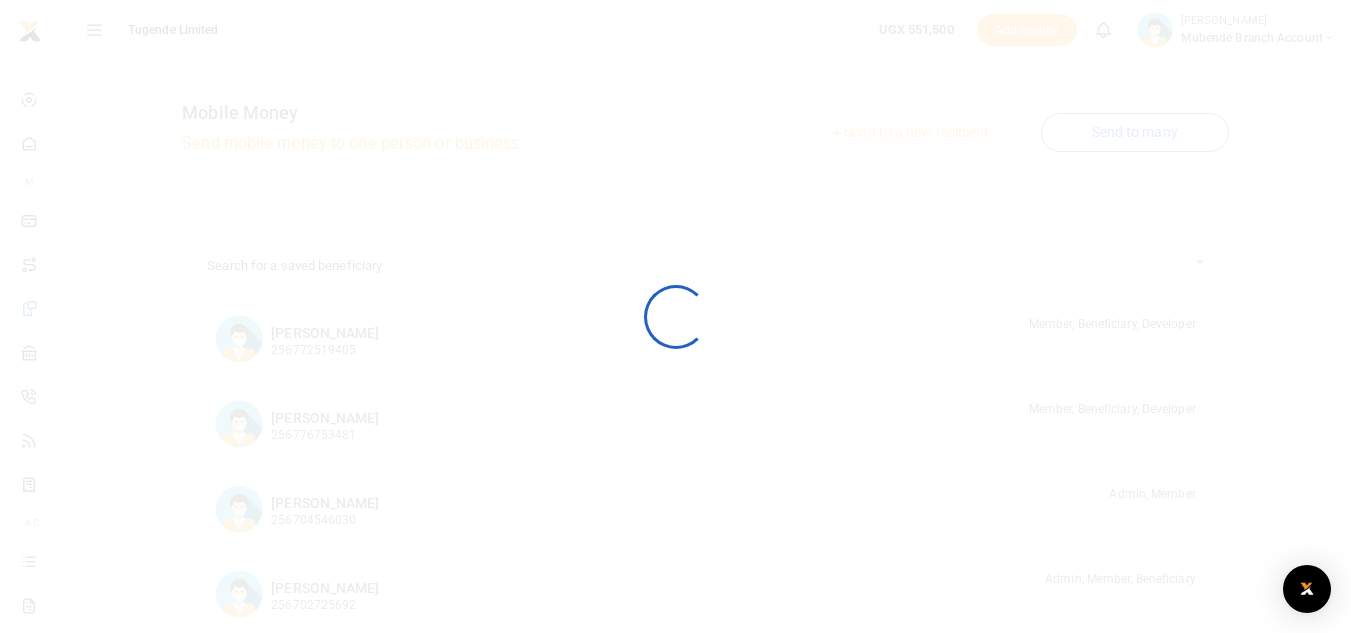 scroll, scrollTop: 0, scrollLeft: 0, axis: both 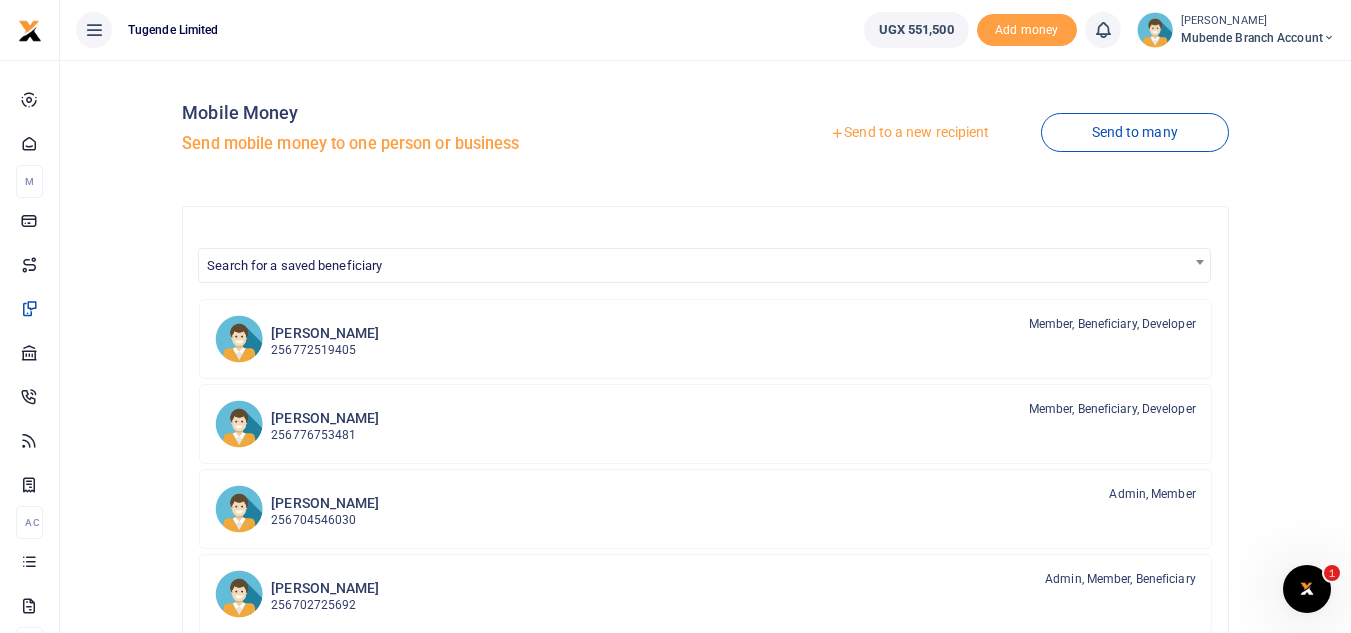 click on "Send to a new recipient" at bounding box center (909, 133) 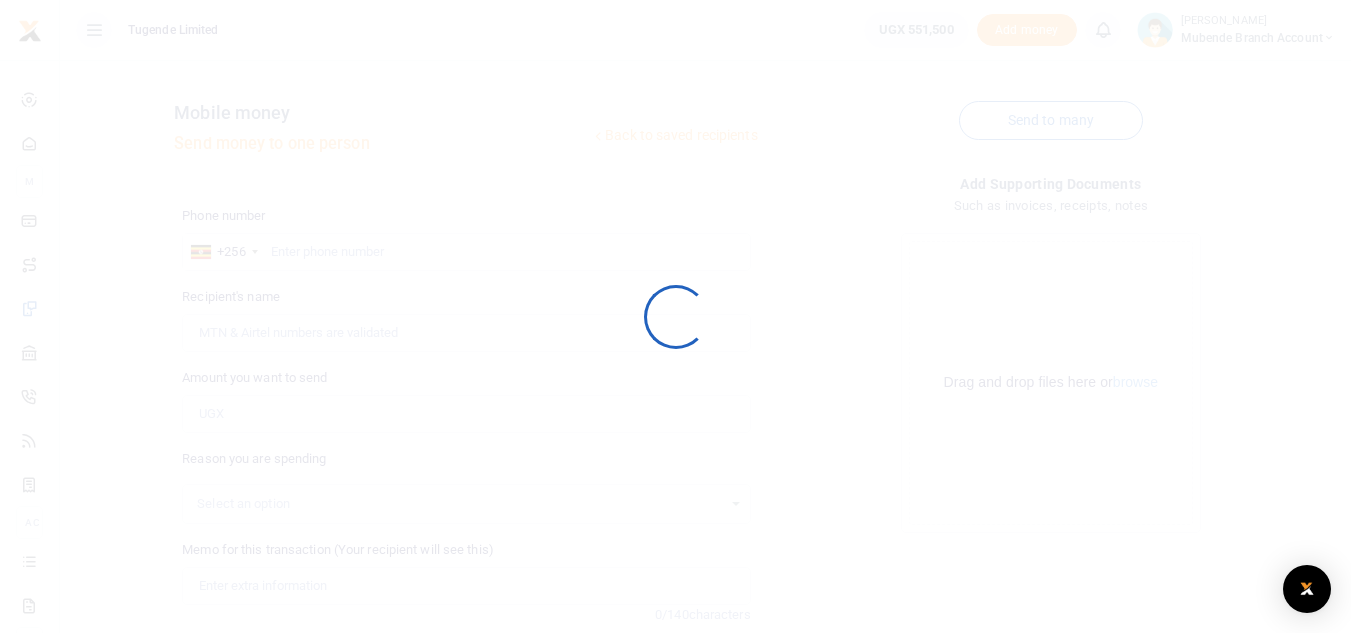 scroll, scrollTop: 0, scrollLeft: 0, axis: both 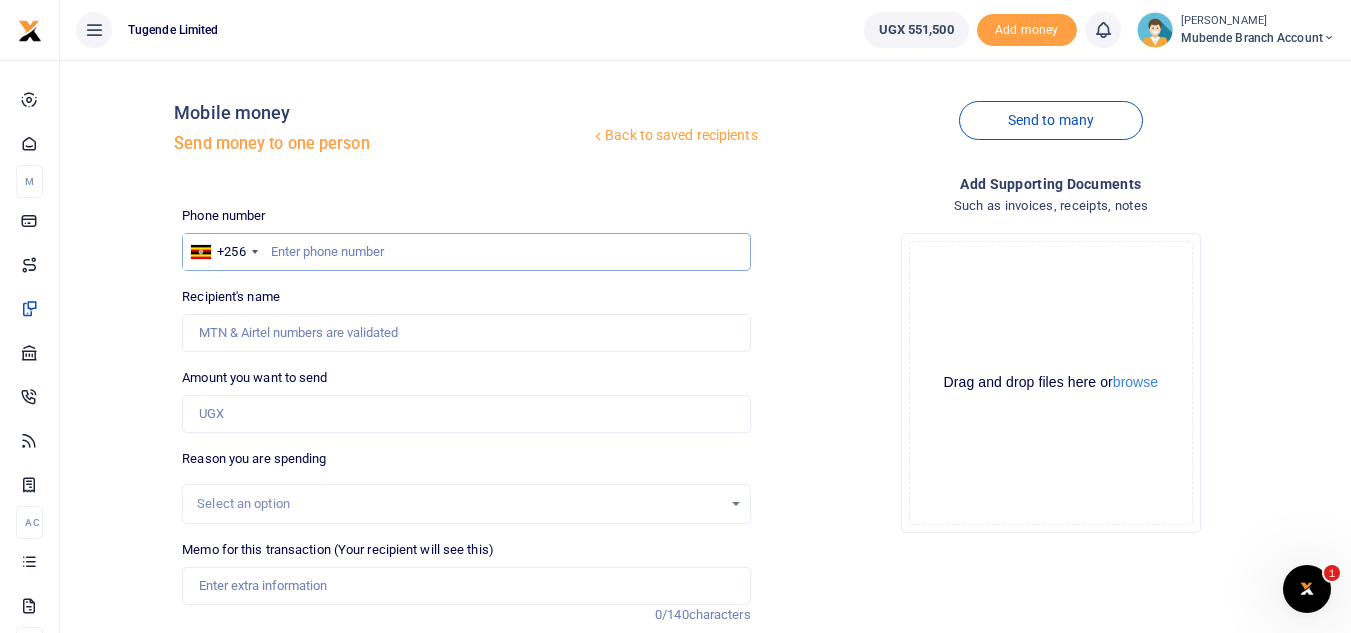 click at bounding box center (466, 252) 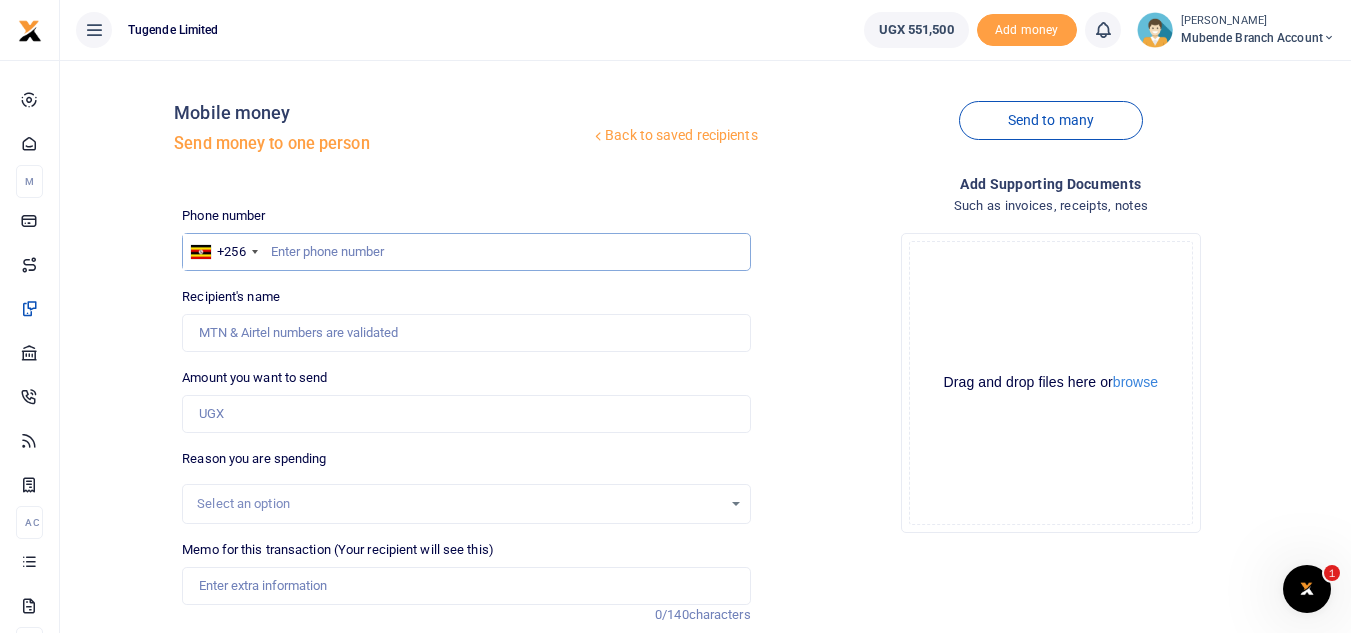 paste on "TLUG-015442" 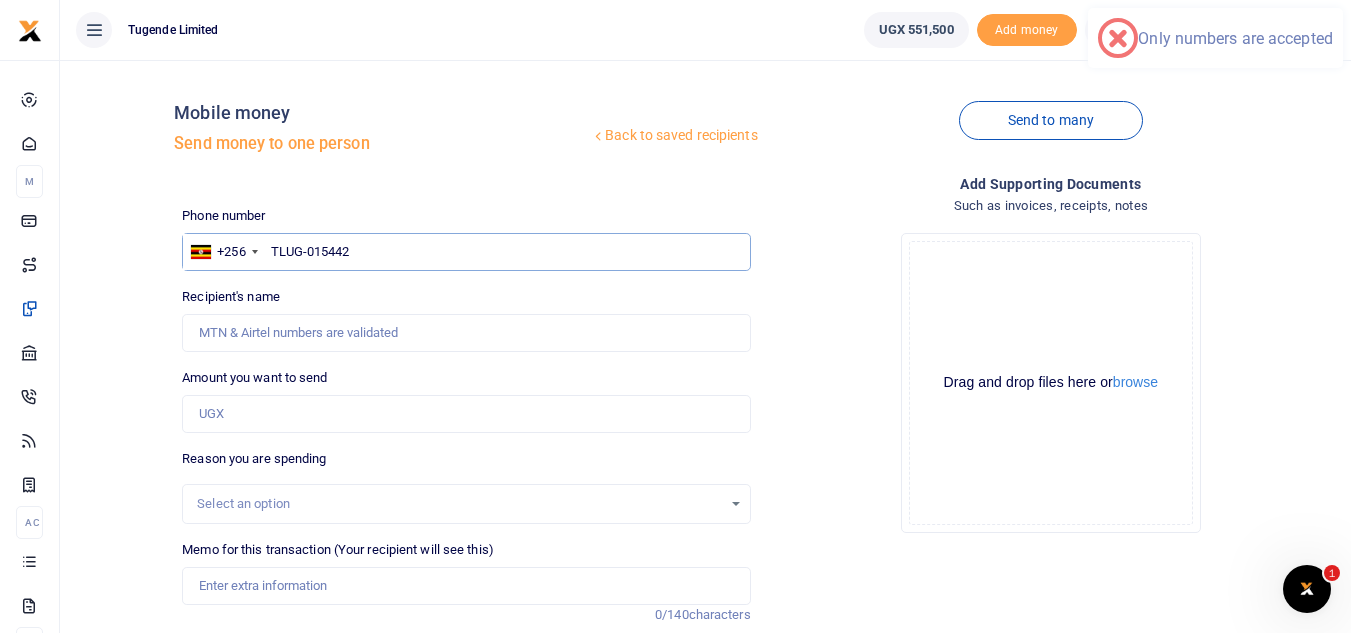 click on "TLUG-015442" at bounding box center [466, 252] 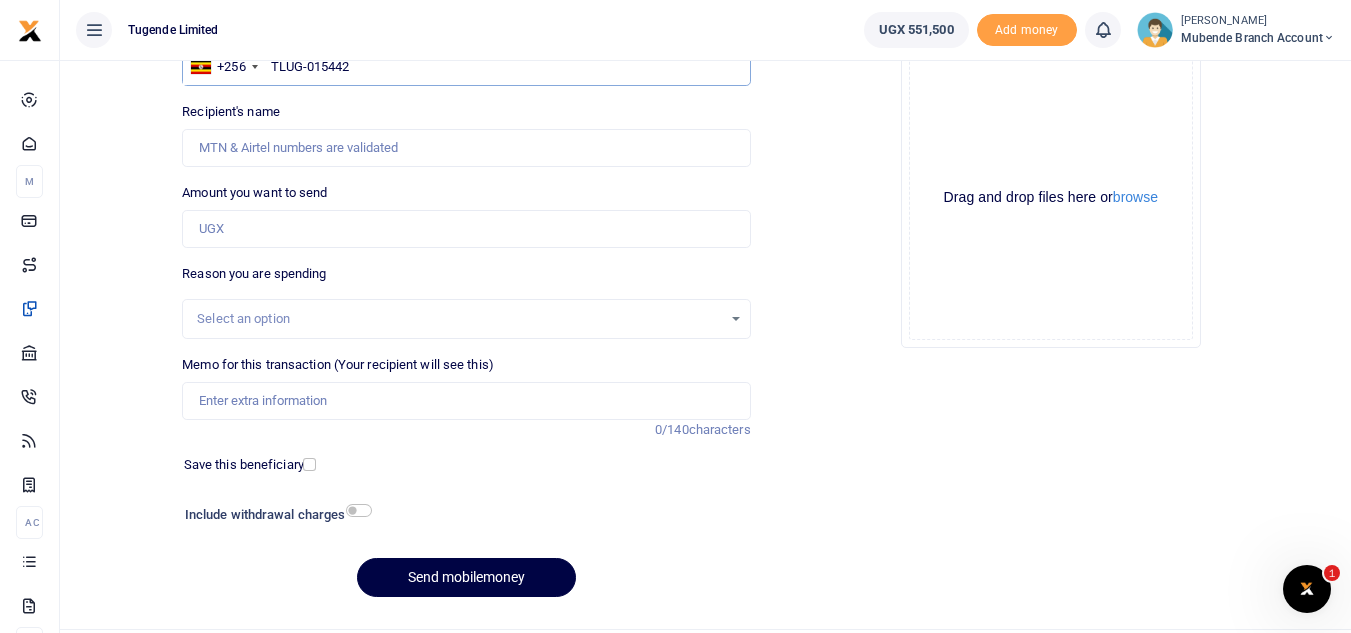 scroll, scrollTop: 233, scrollLeft: 0, axis: vertical 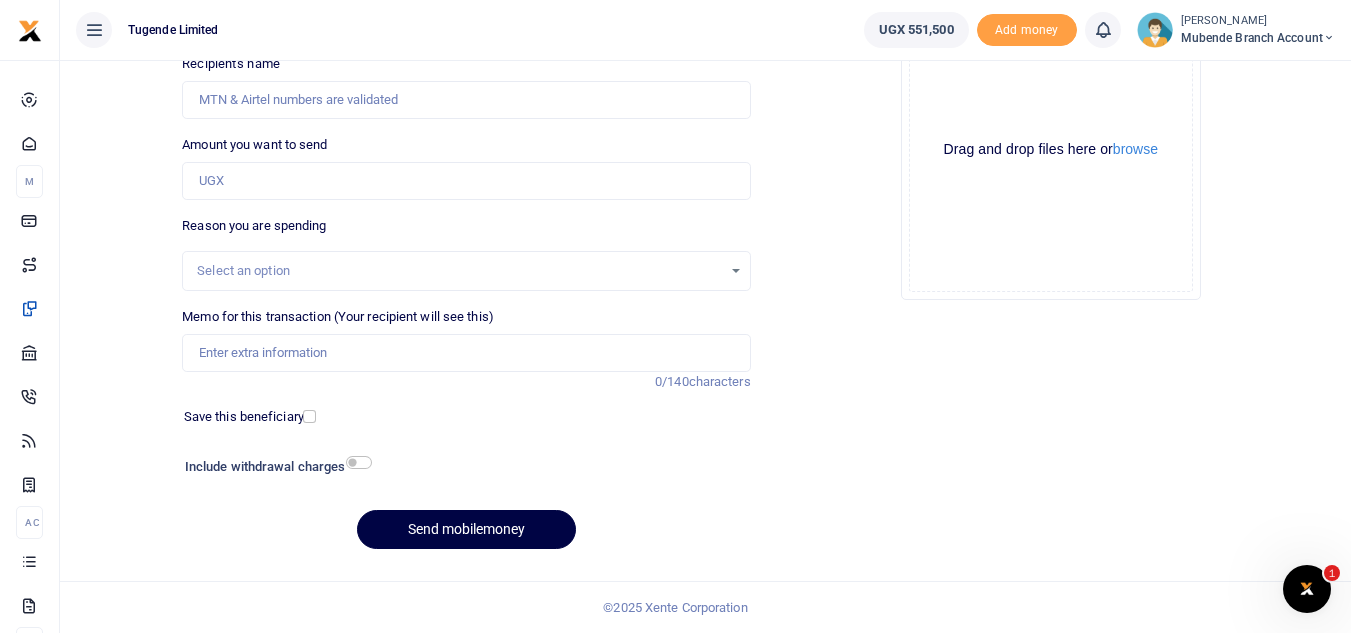type on "TLUG-015442" 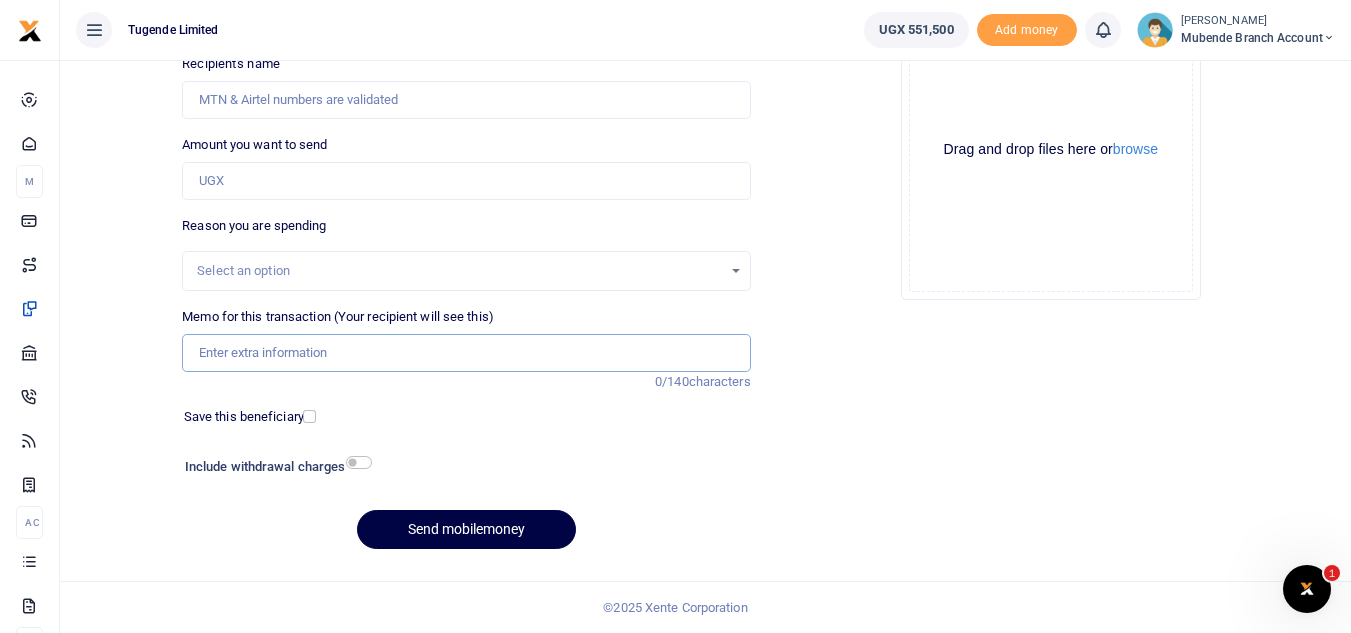 click on "Memo for this transaction (Your recipient will see this)" at bounding box center [466, 353] 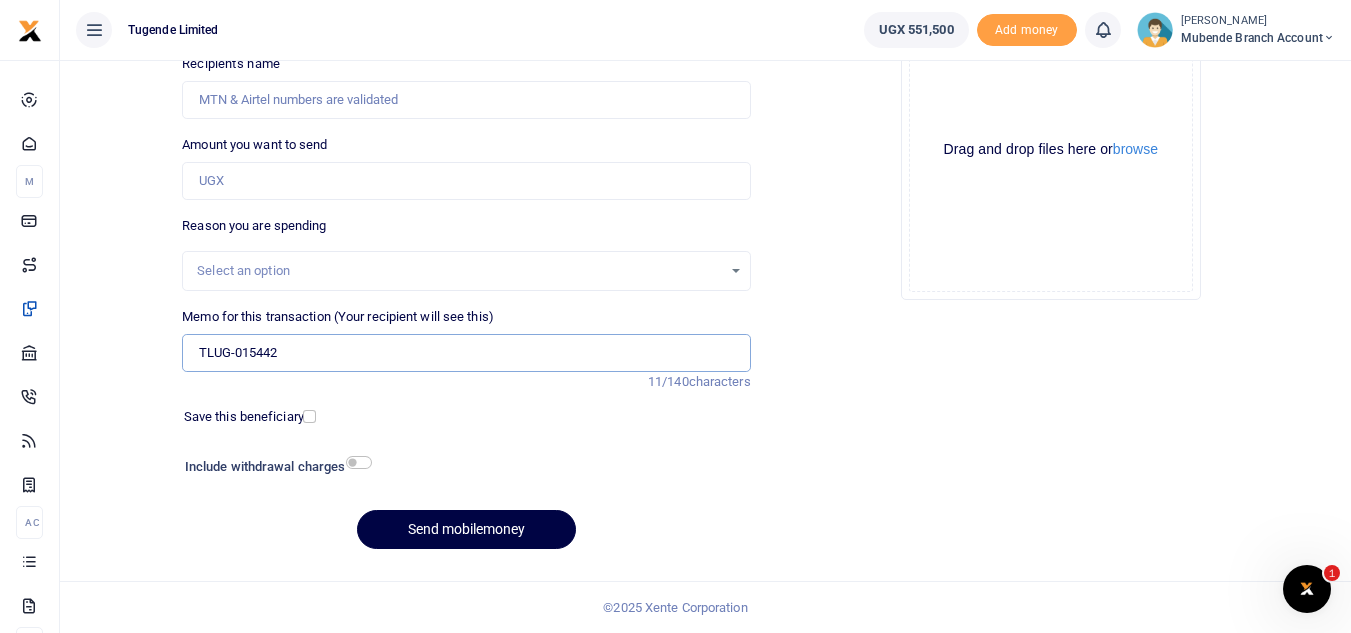 click on "TLUG-015442" at bounding box center (466, 353) 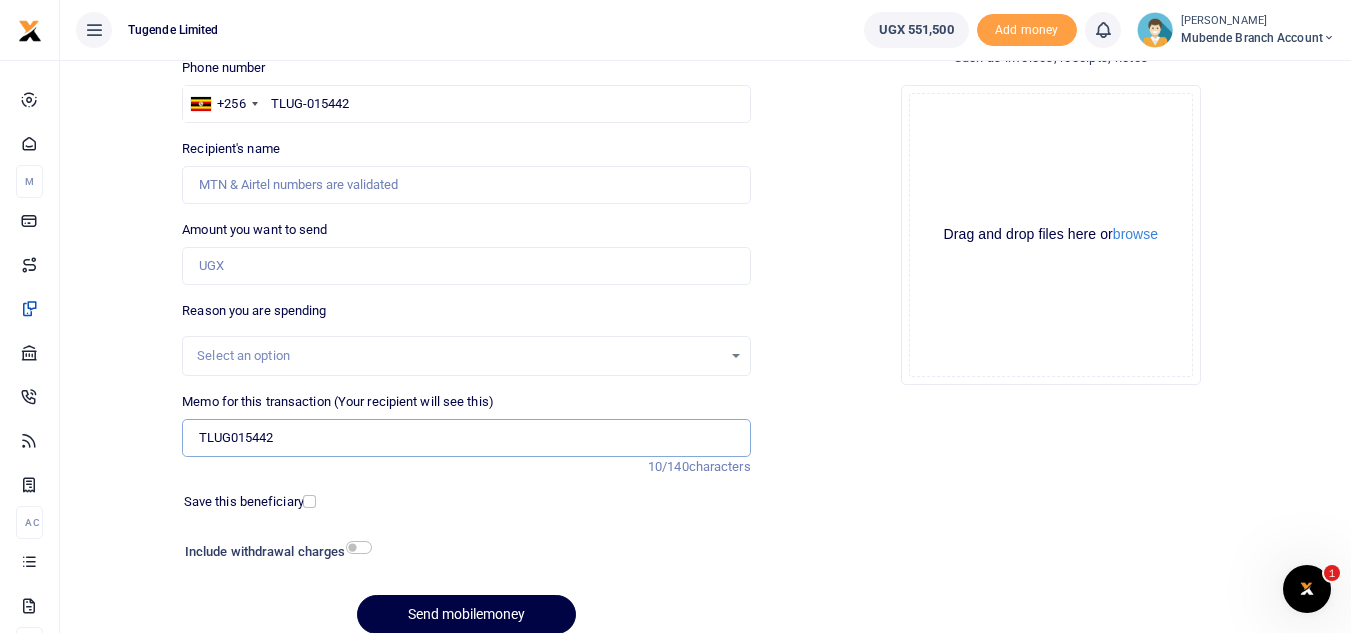 scroll, scrollTop: 0, scrollLeft: 0, axis: both 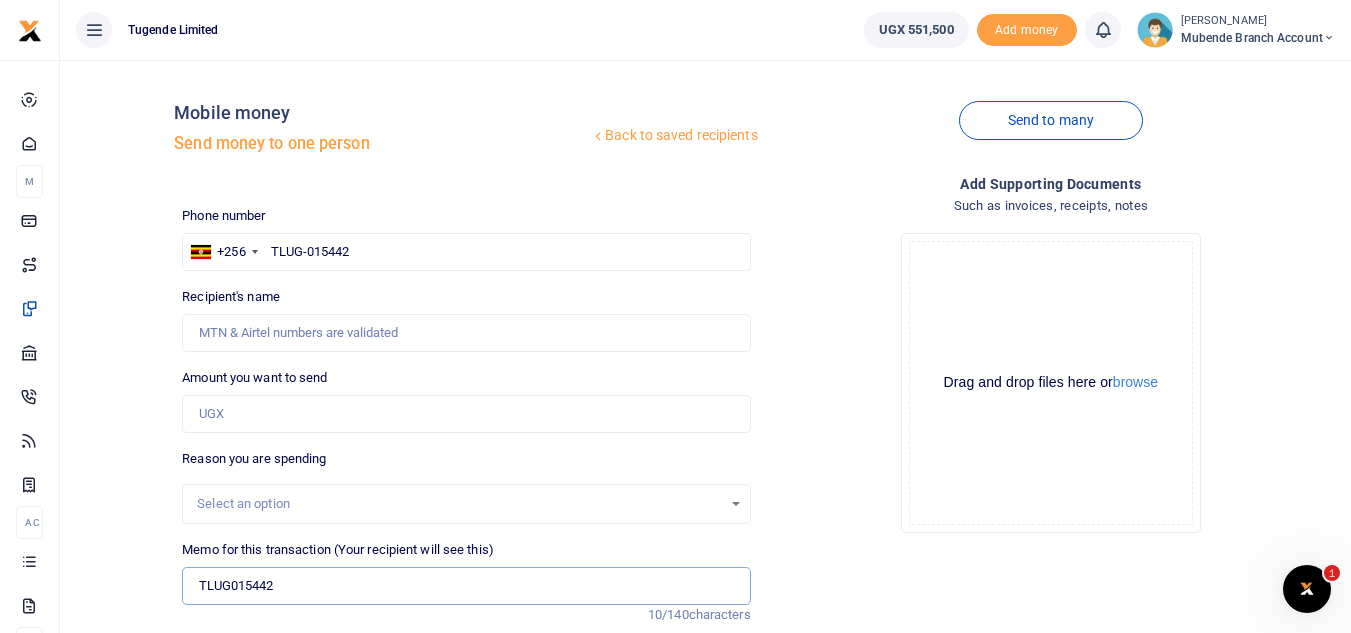 type on "TLUG015442" 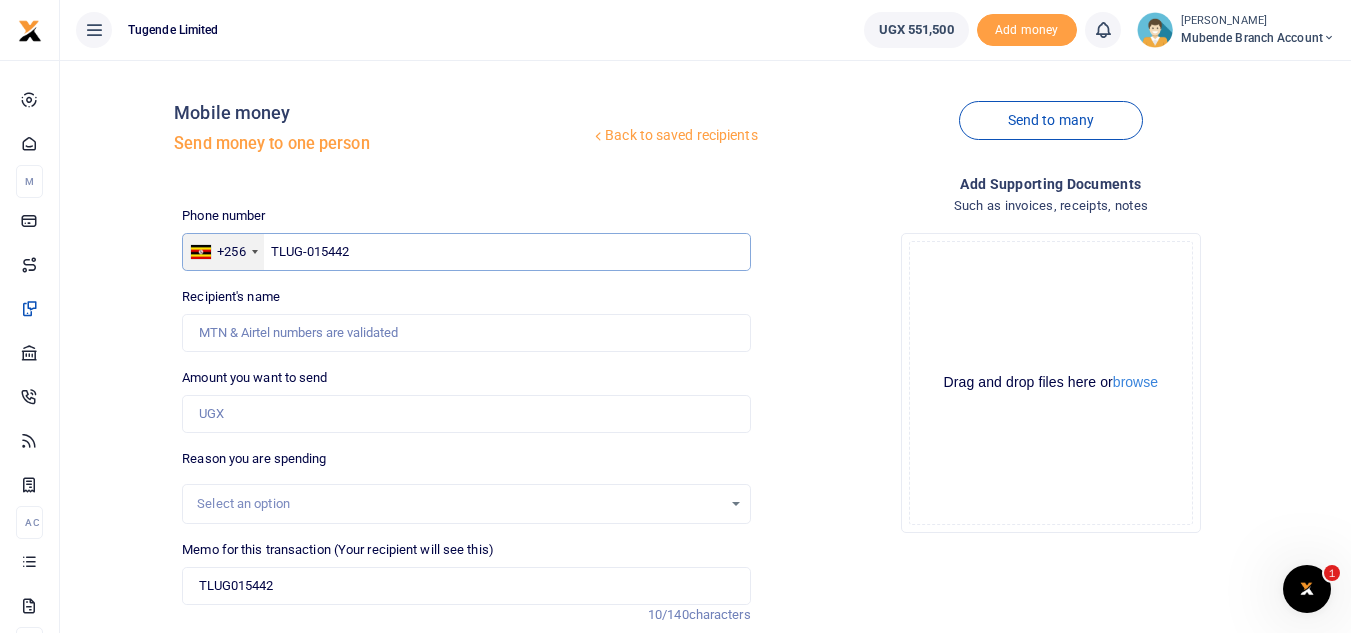 drag, startPoint x: 414, startPoint y: 265, endPoint x: 247, endPoint y: 255, distance: 167.29913 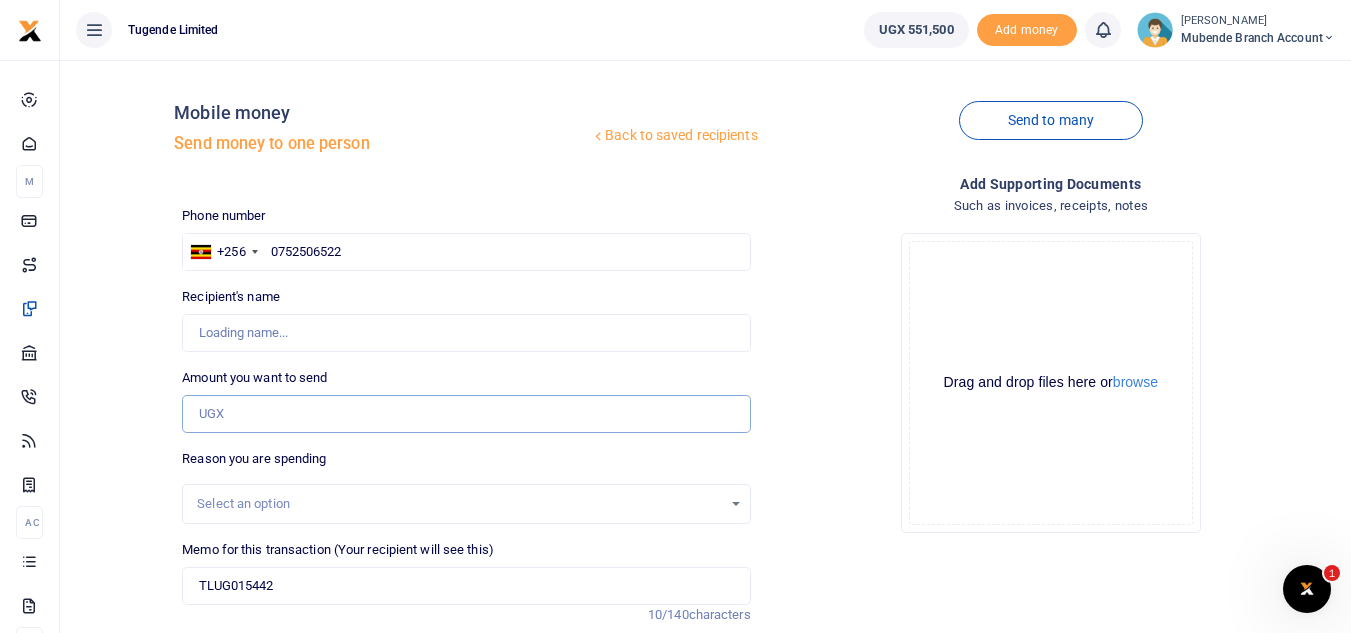 click on "Amount you want to send" at bounding box center (466, 414) 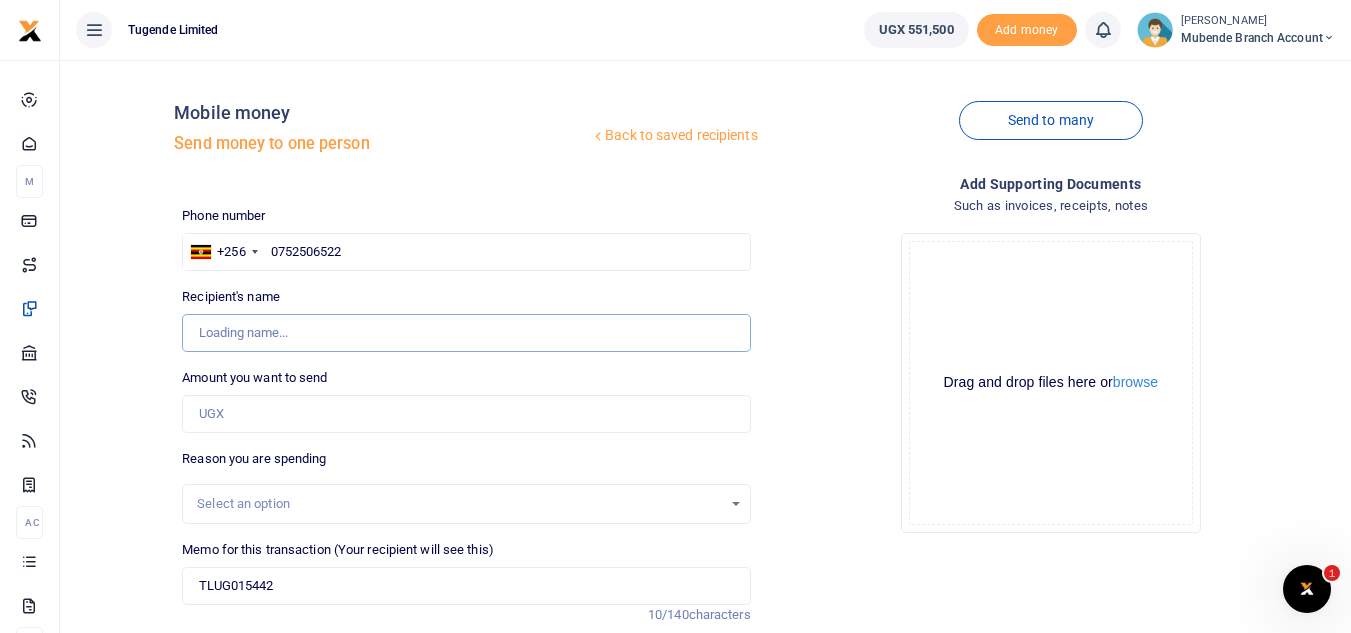 click on "Recipient's name" at bounding box center (466, 333) 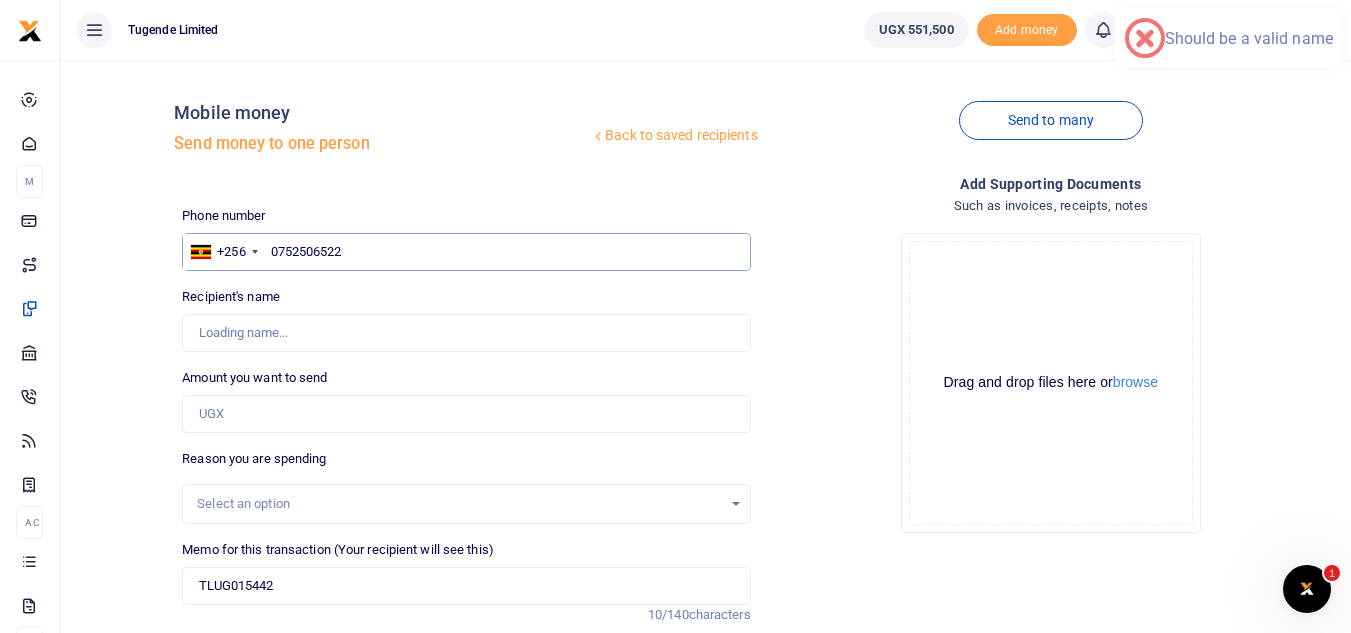 click on "0752506522" at bounding box center [466, 252] 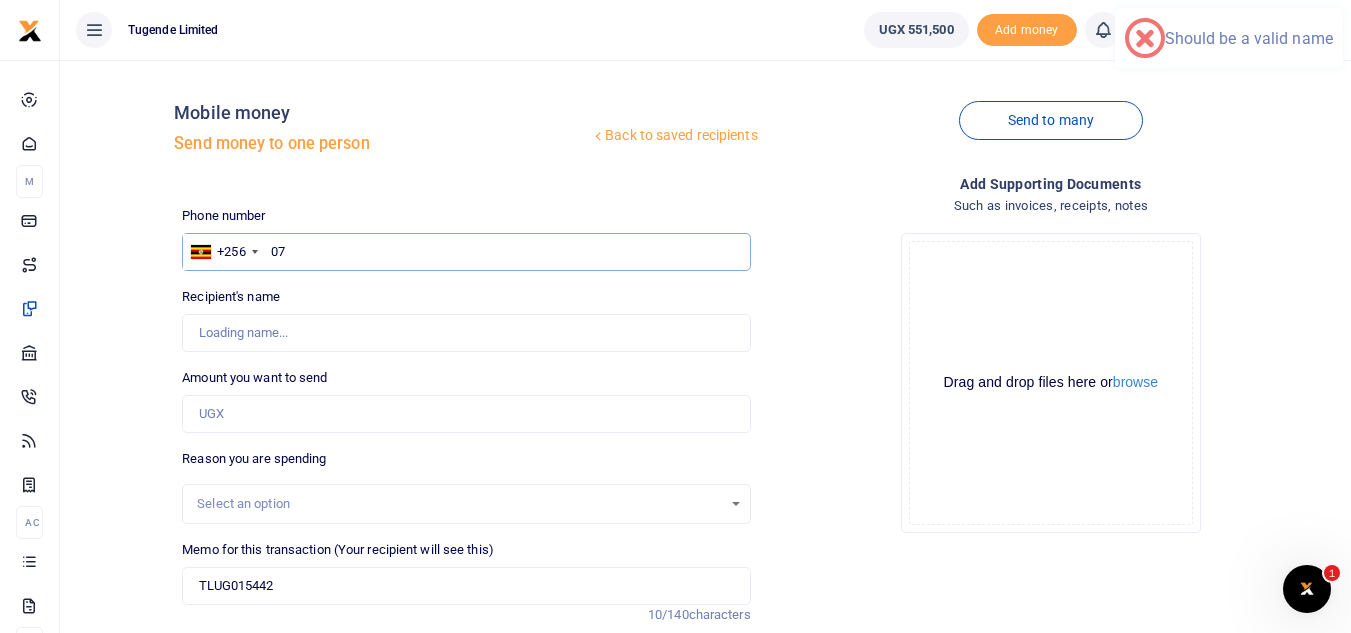 type on "0" 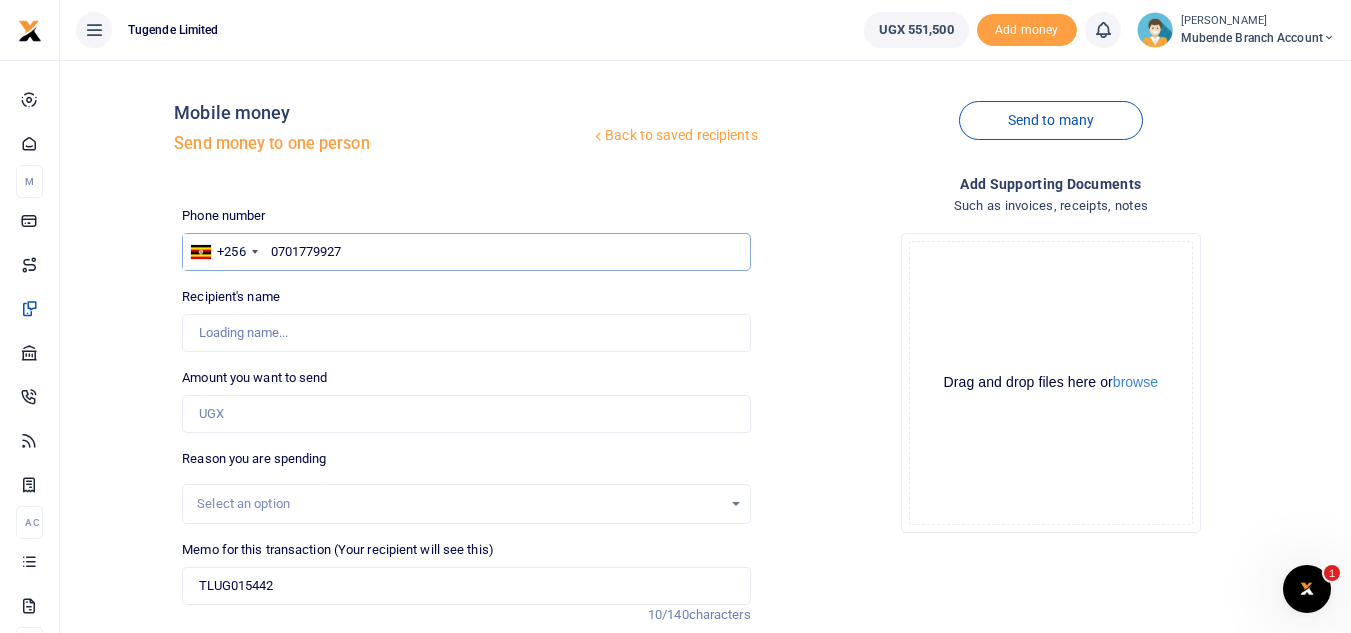 type on "0701779927" 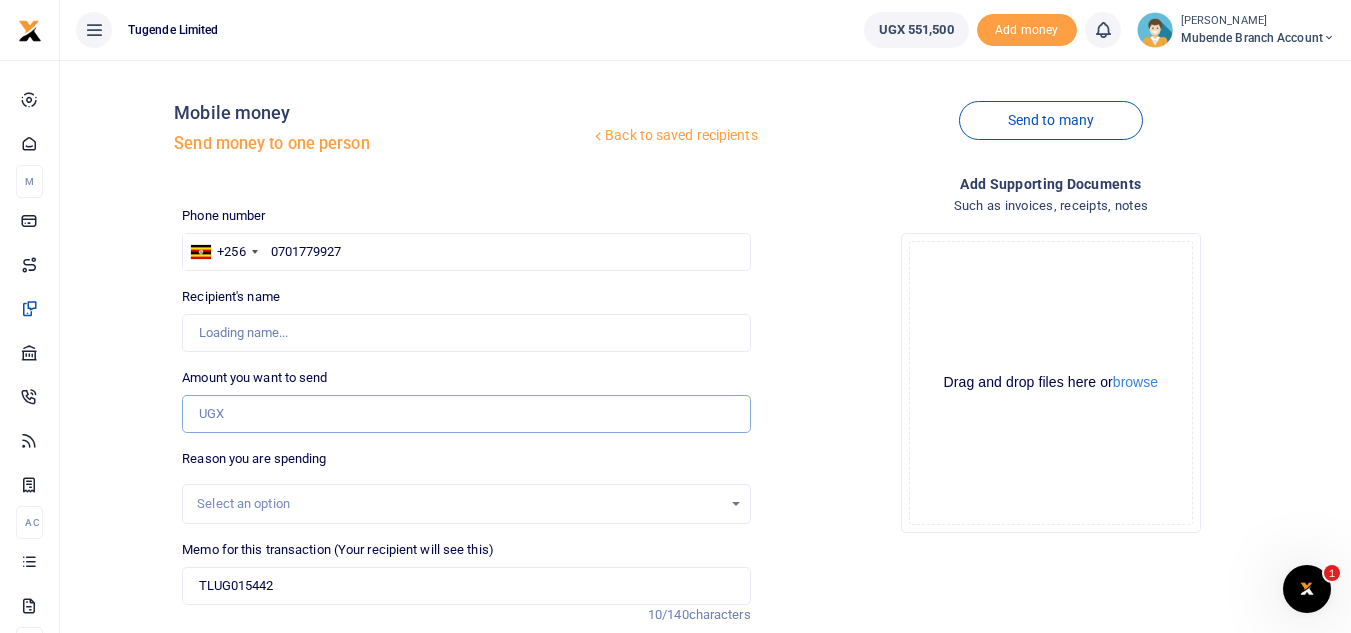 click on "Amount you want to send" at bounding box center (466, 414) 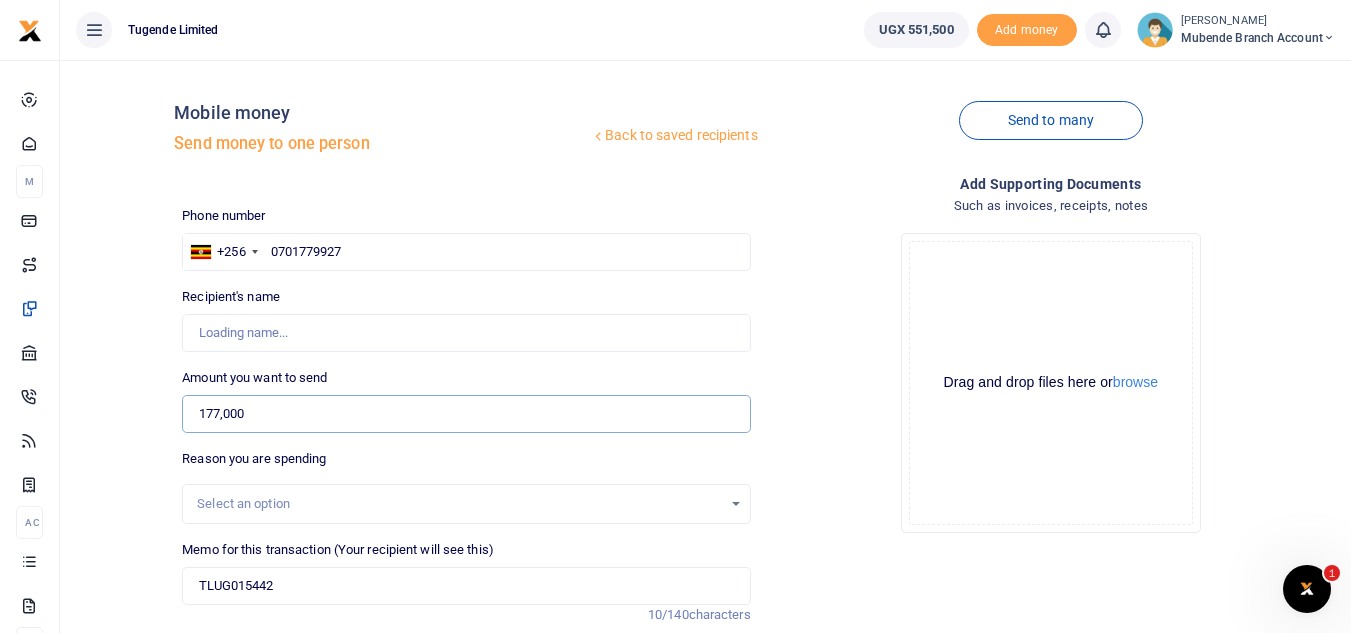 type on "177,000" 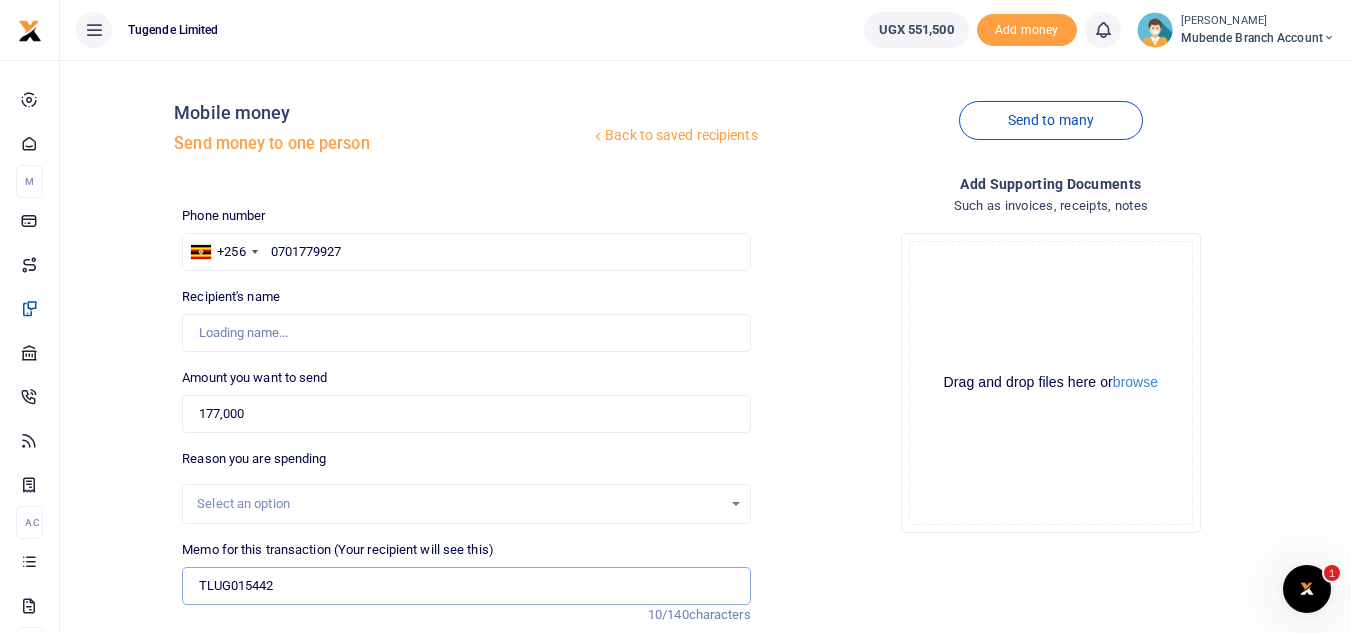click on "TLUG015442" at bounding box center (466, 586) 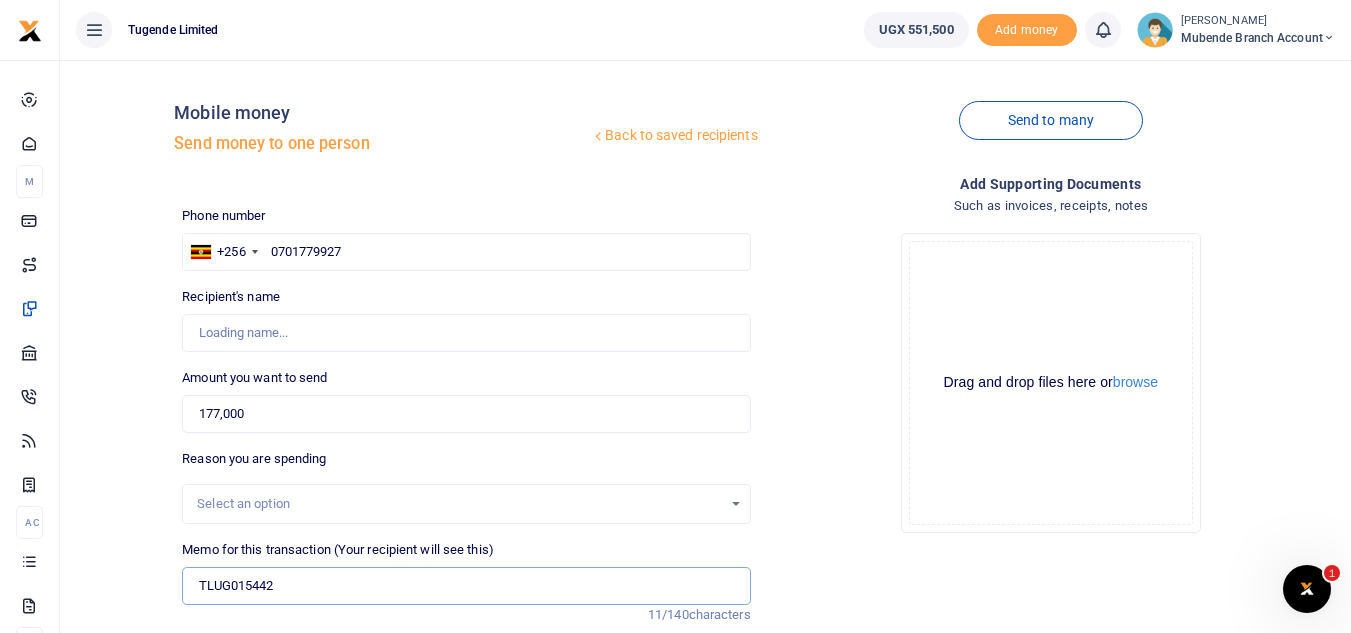 type on "TLUG015442" 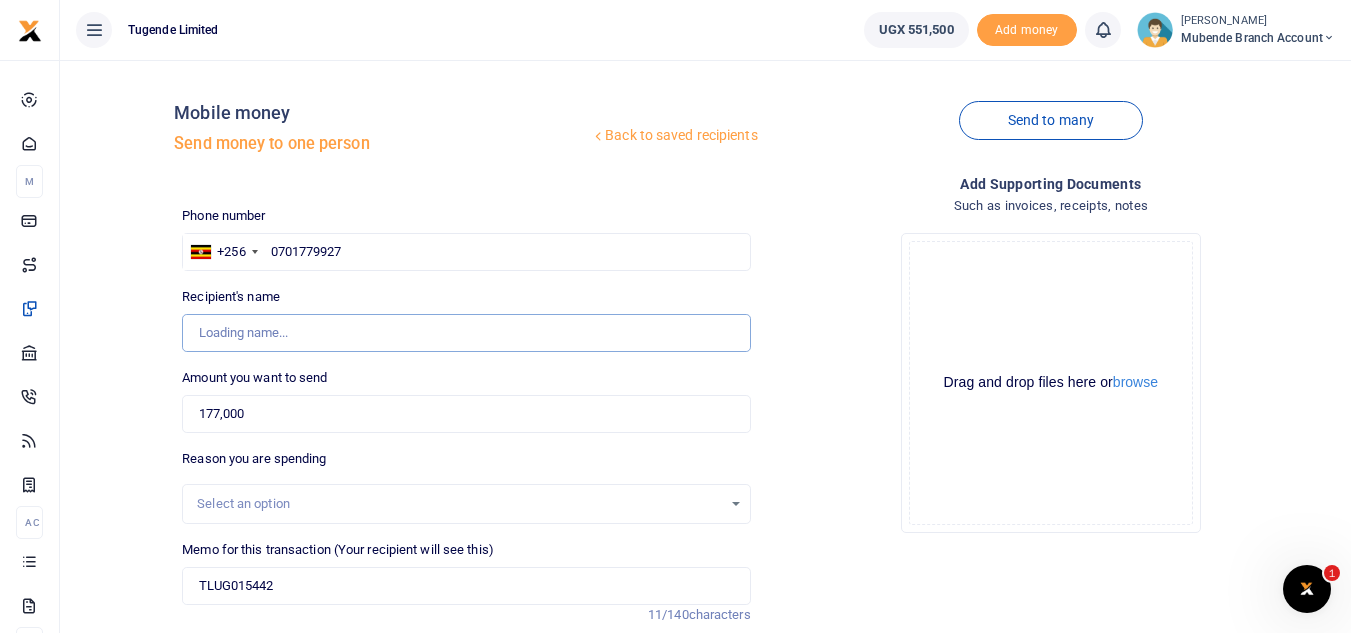 click on "Recipient's name" at bounding box center (466, 333) 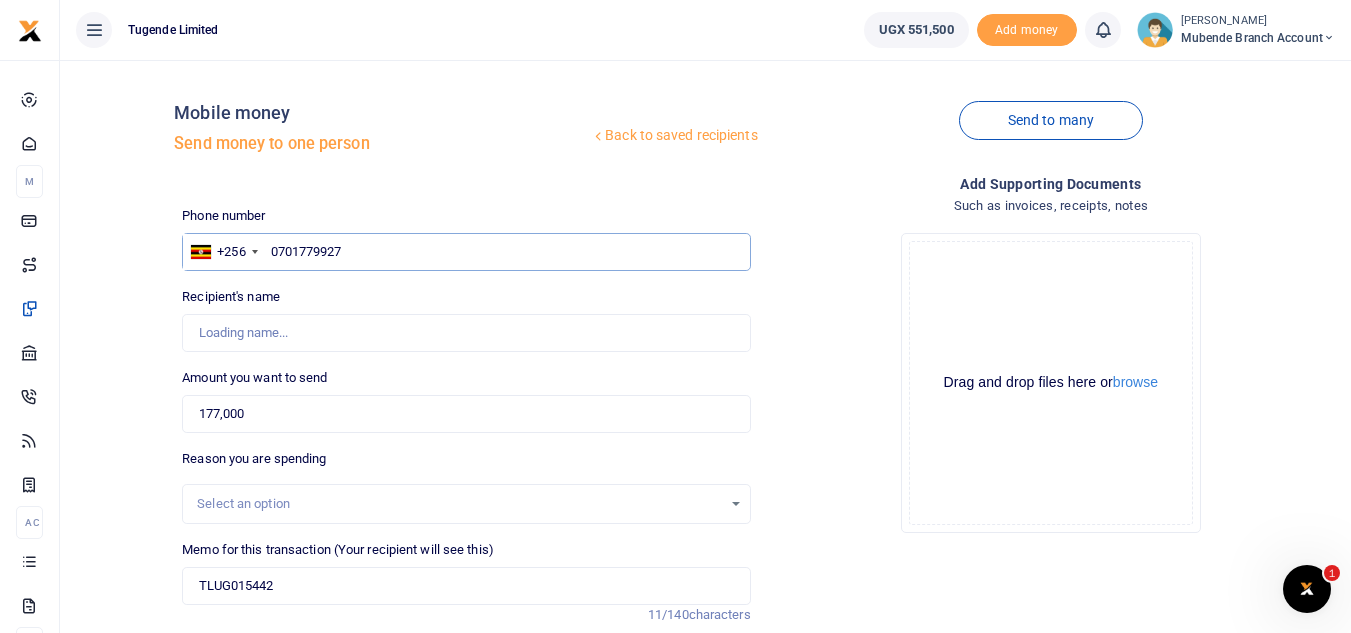 click on "0701779927" at bounding box center (466, 252) 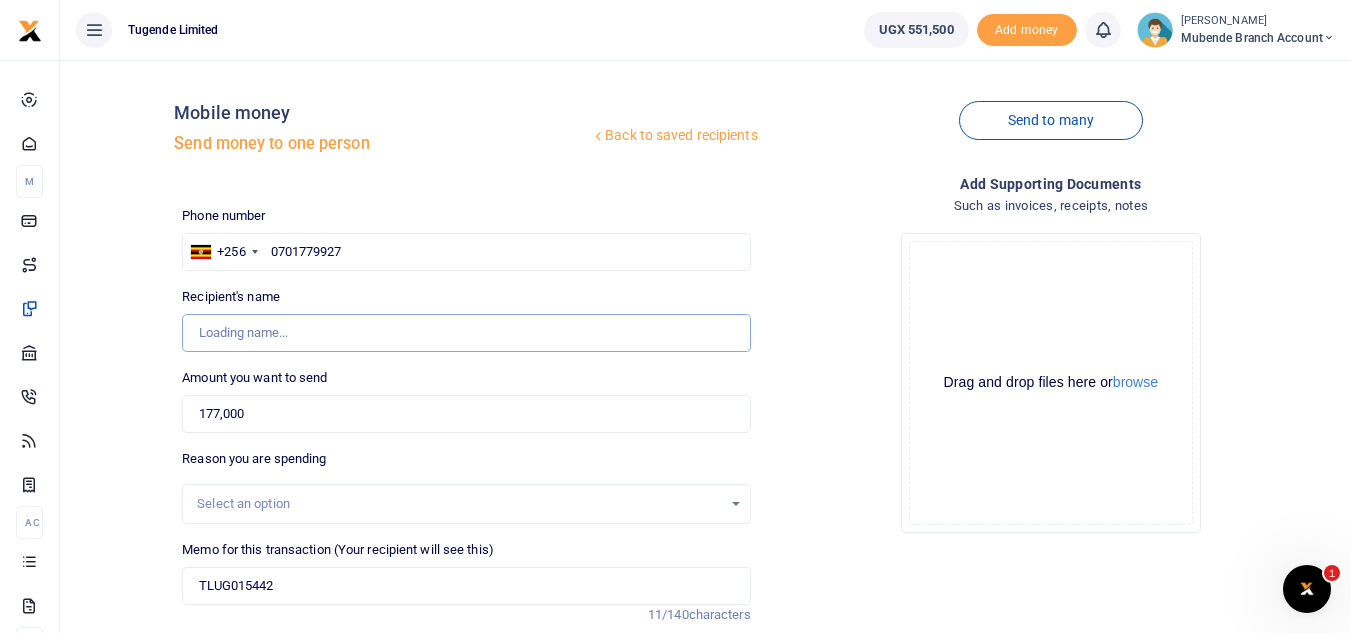 click on "Recipient's name" at bounding box center [466, 333] 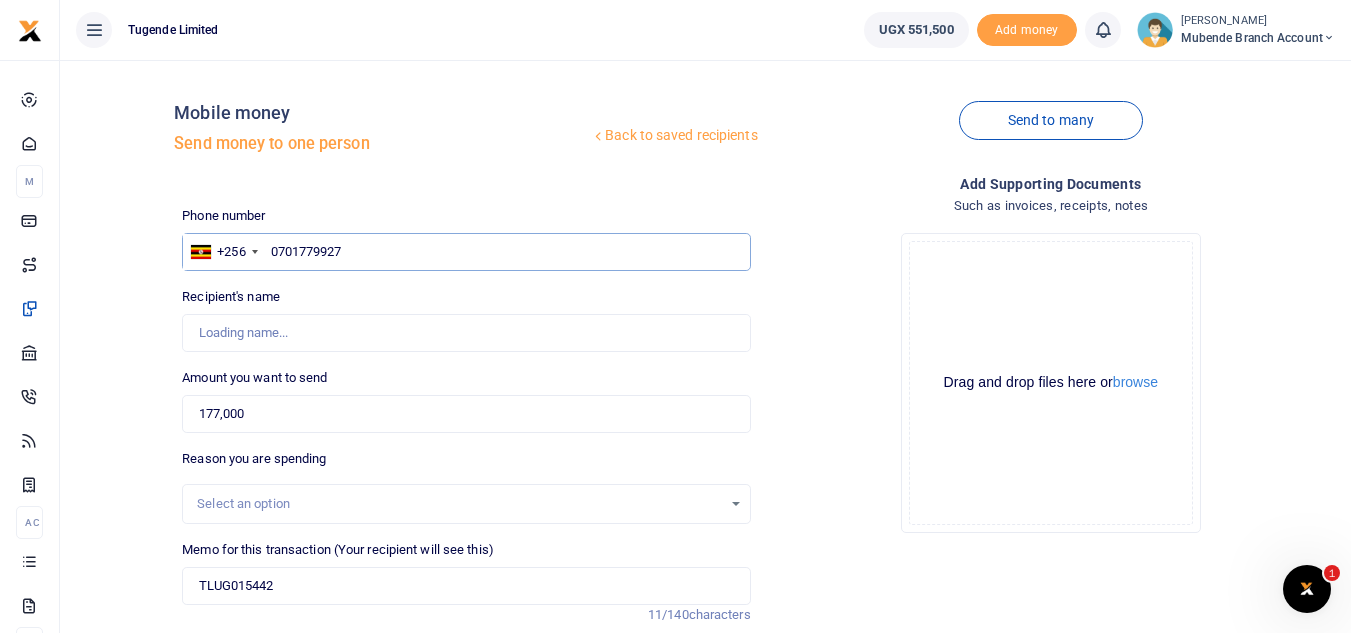 click on "0701779927" at bounding box center (466, 252) 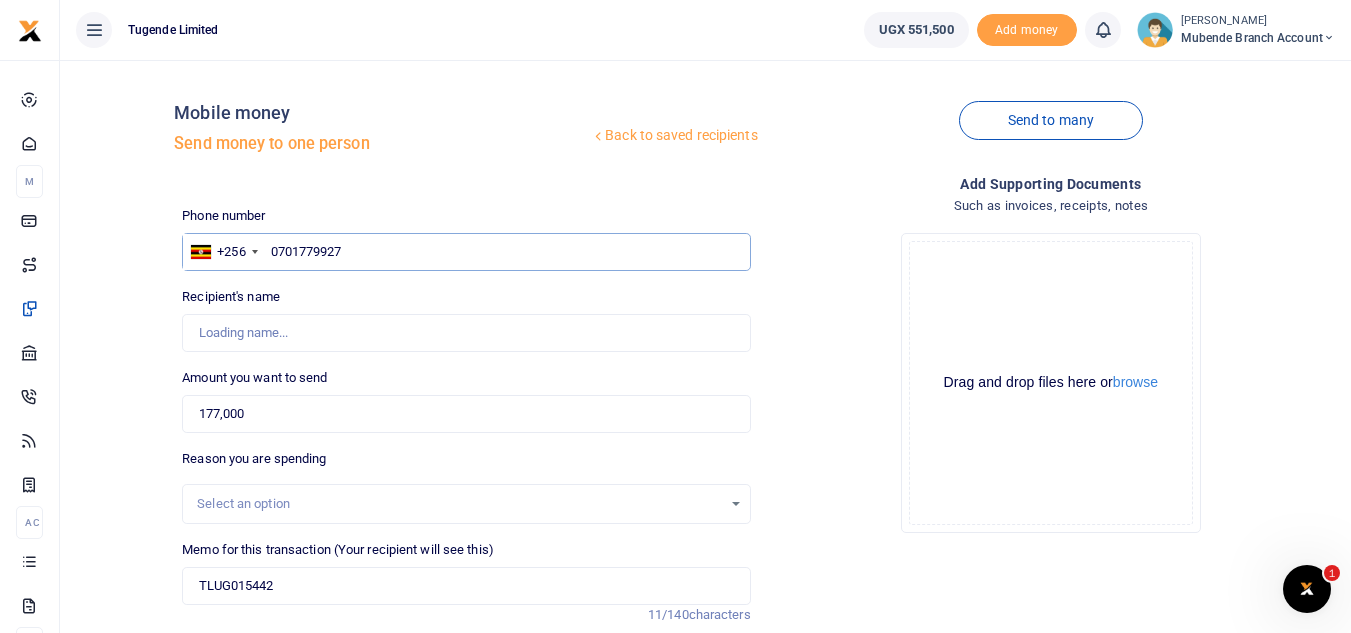 type on "701779927" 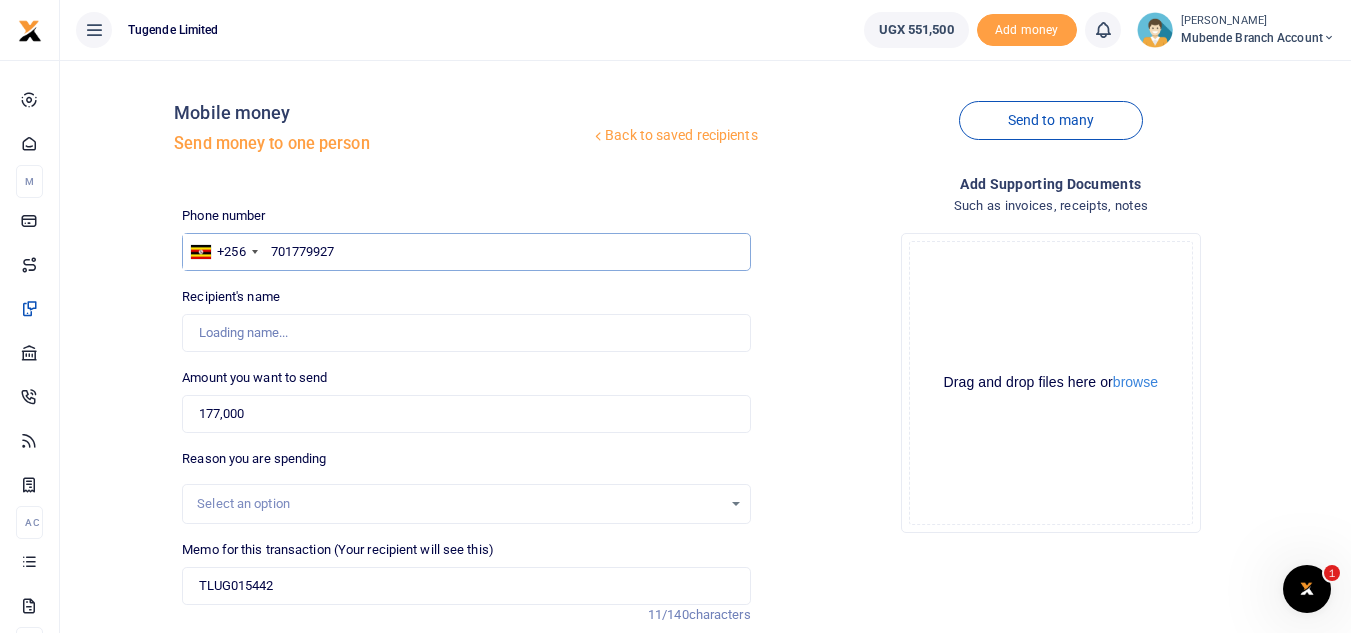 drag, startPoint x: 355, startPoint y: 252, endPoint x: 185, endPoint y: 275, distance: 171.54883 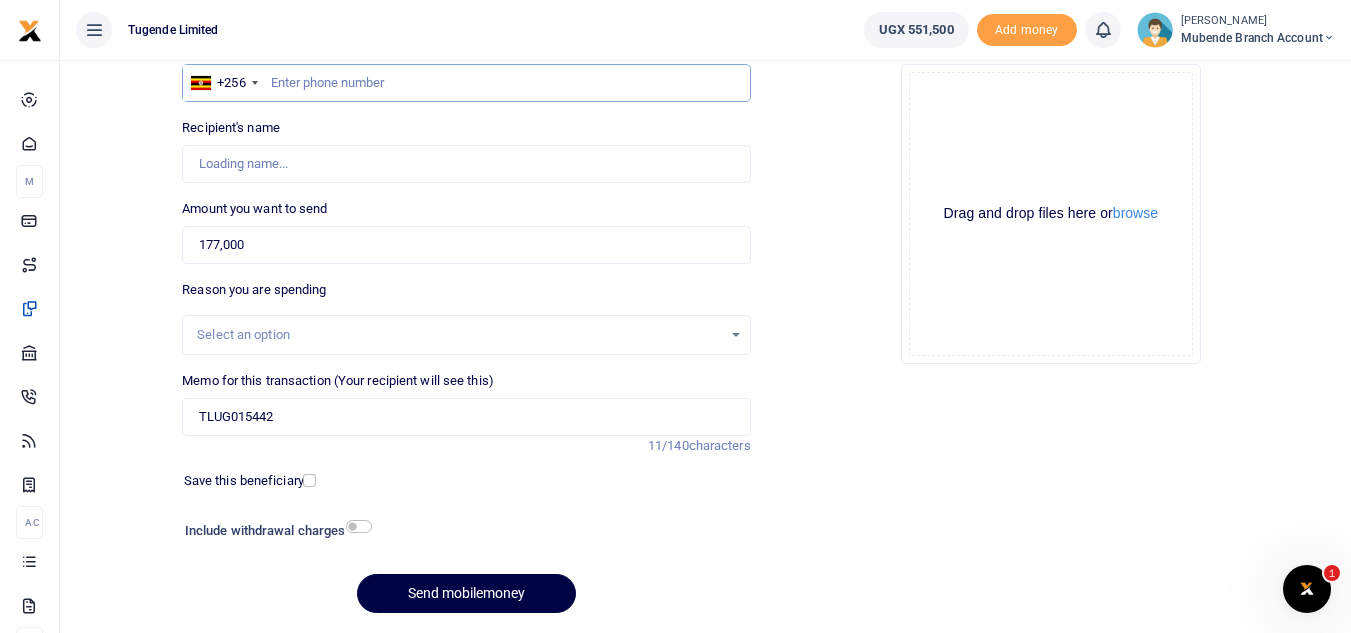 scroll, scrollTop: 191, scrollLeft: 0, axis: vertical 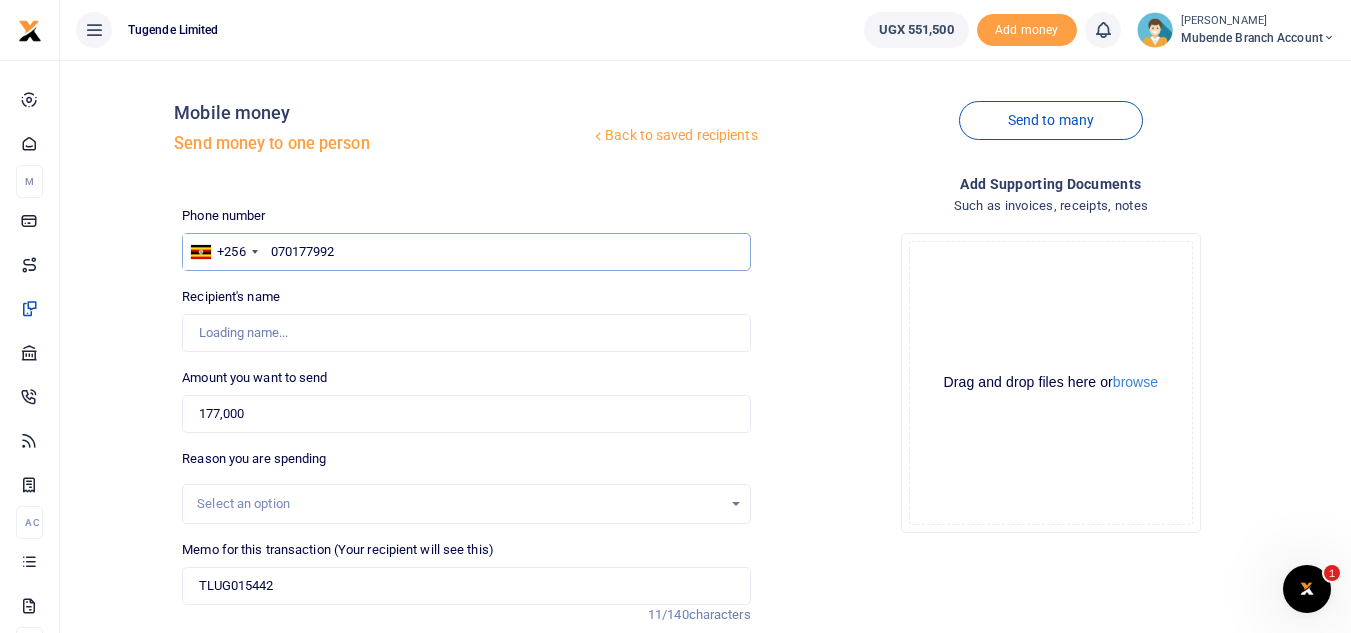 type on "0701779927" 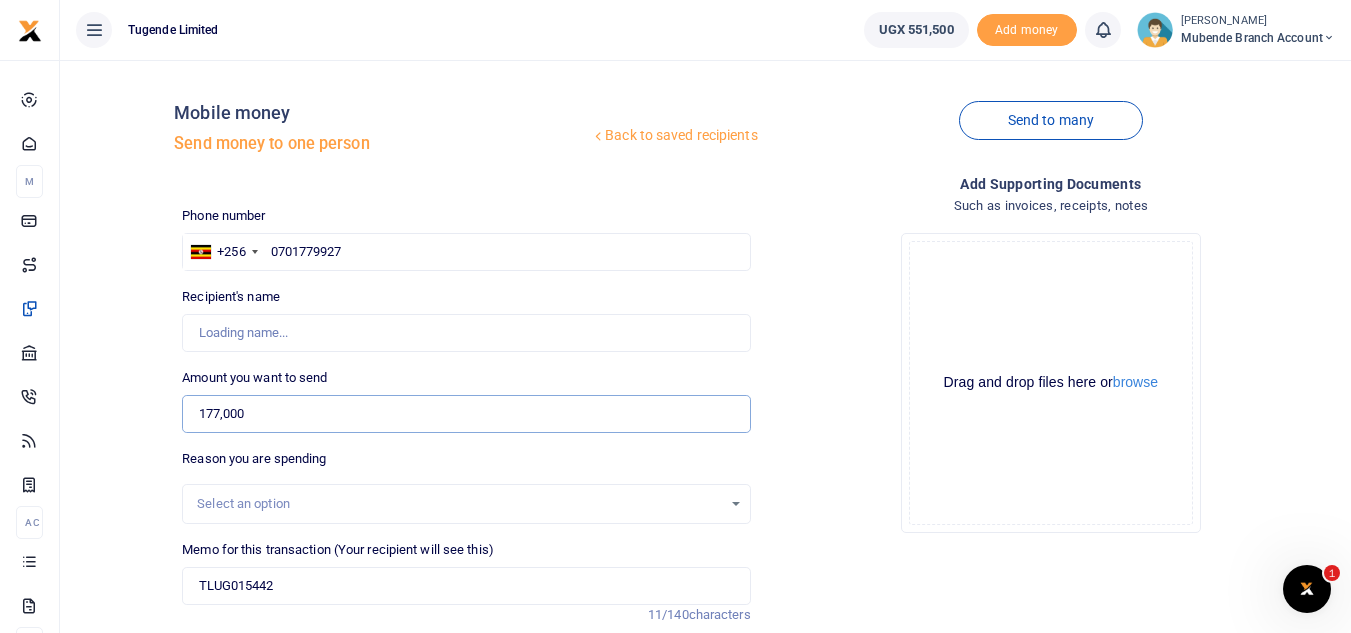 click on "177,000" at bounding box center [466, 414] 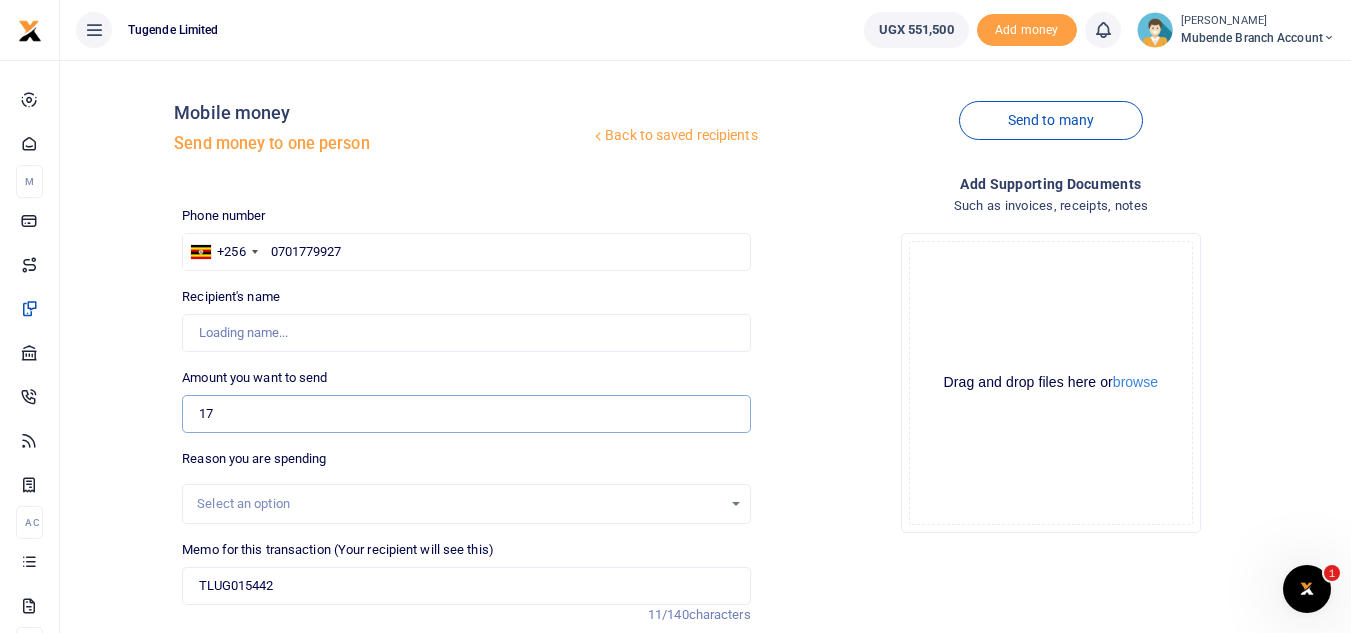 type on "1" 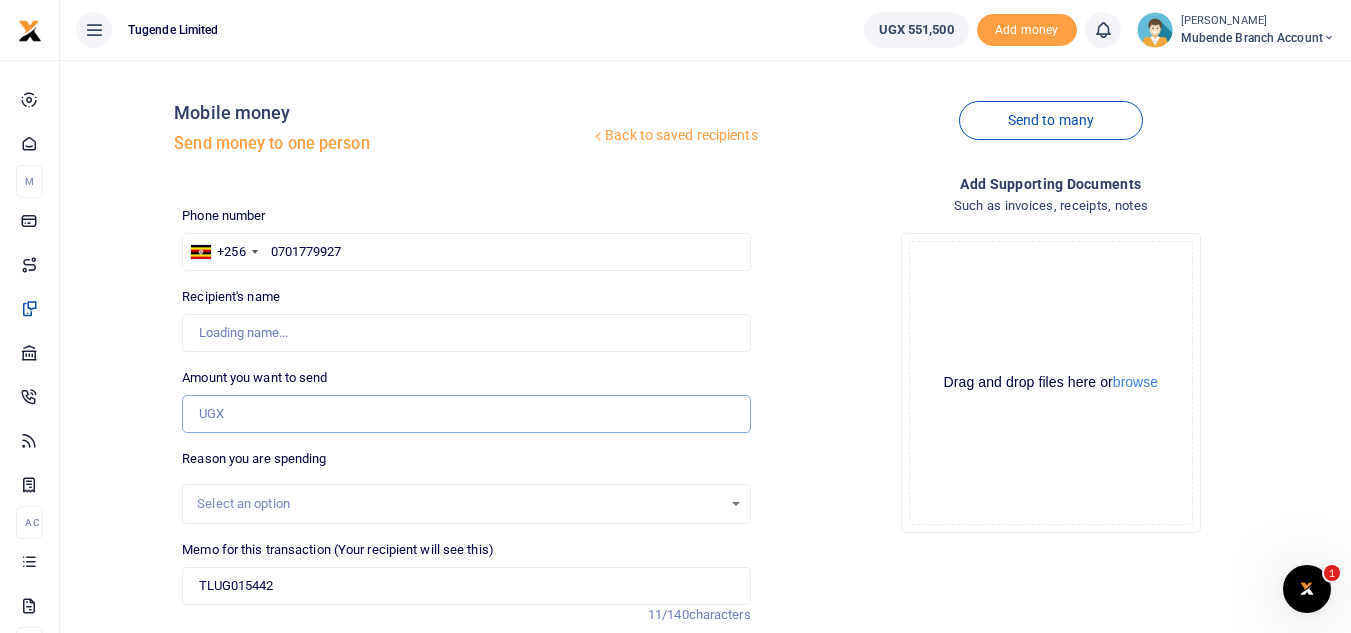 type on "0" 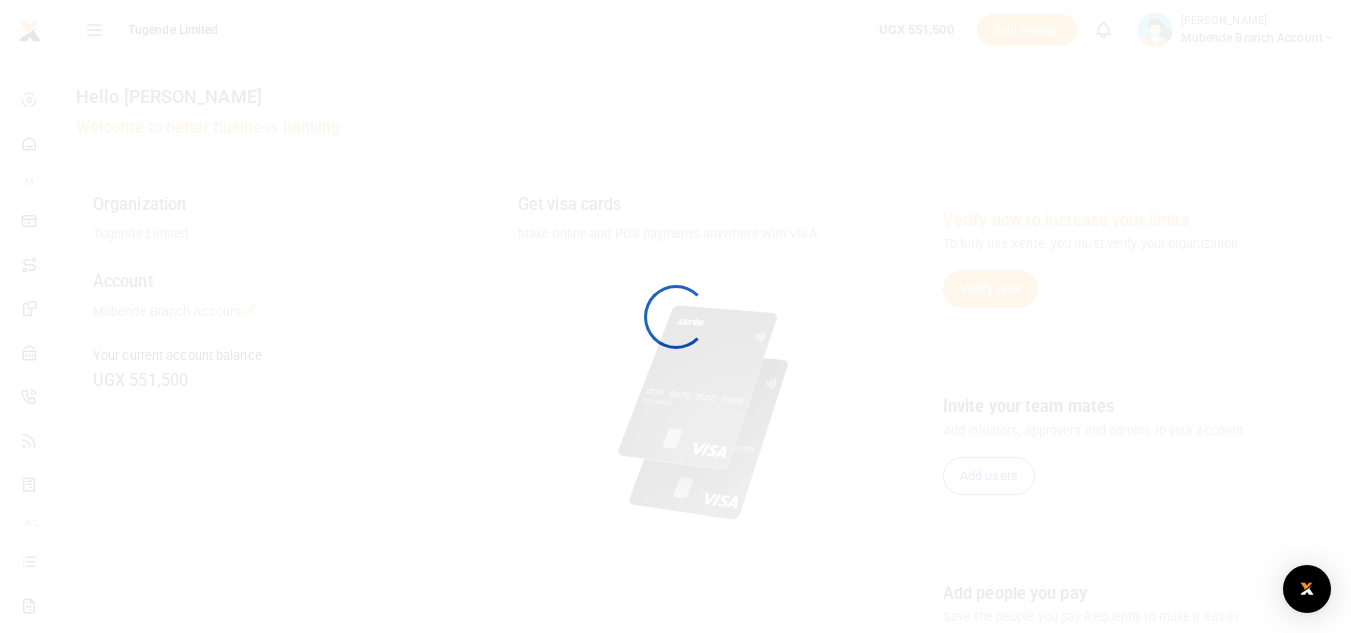 scroll, scrollTop: 0, scrollLeft: 0, axis: both 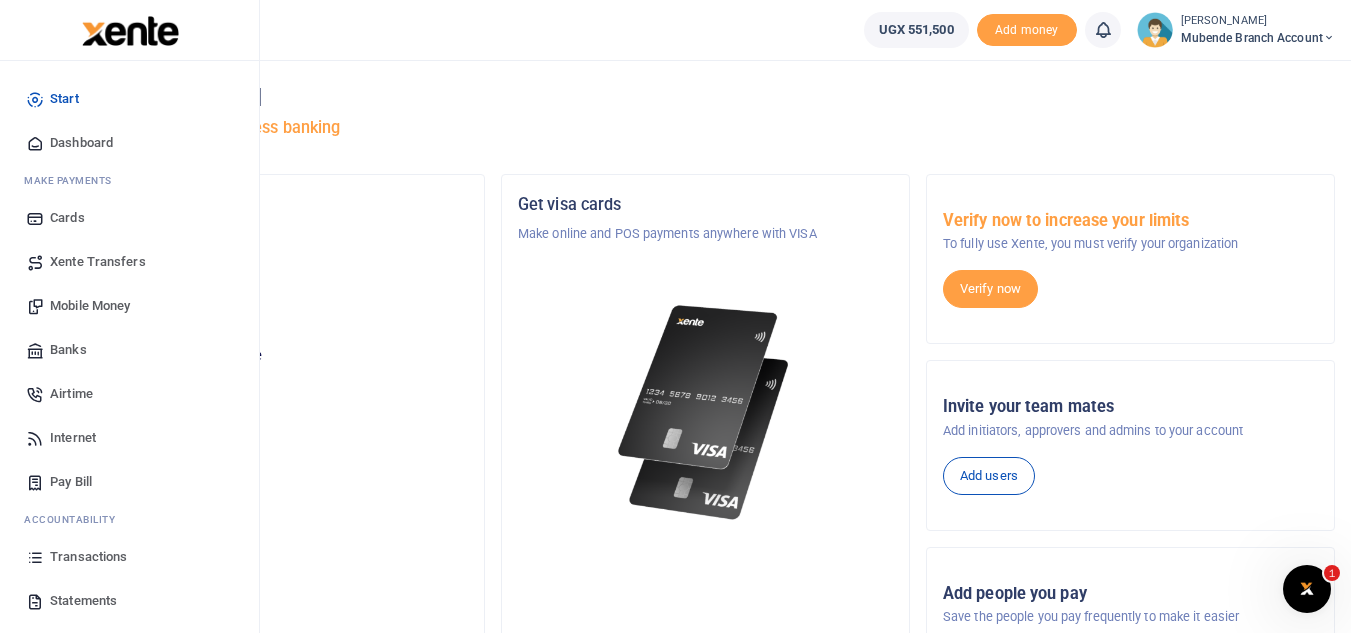 click on "Mobile Money" at bounding box center [90, 306] 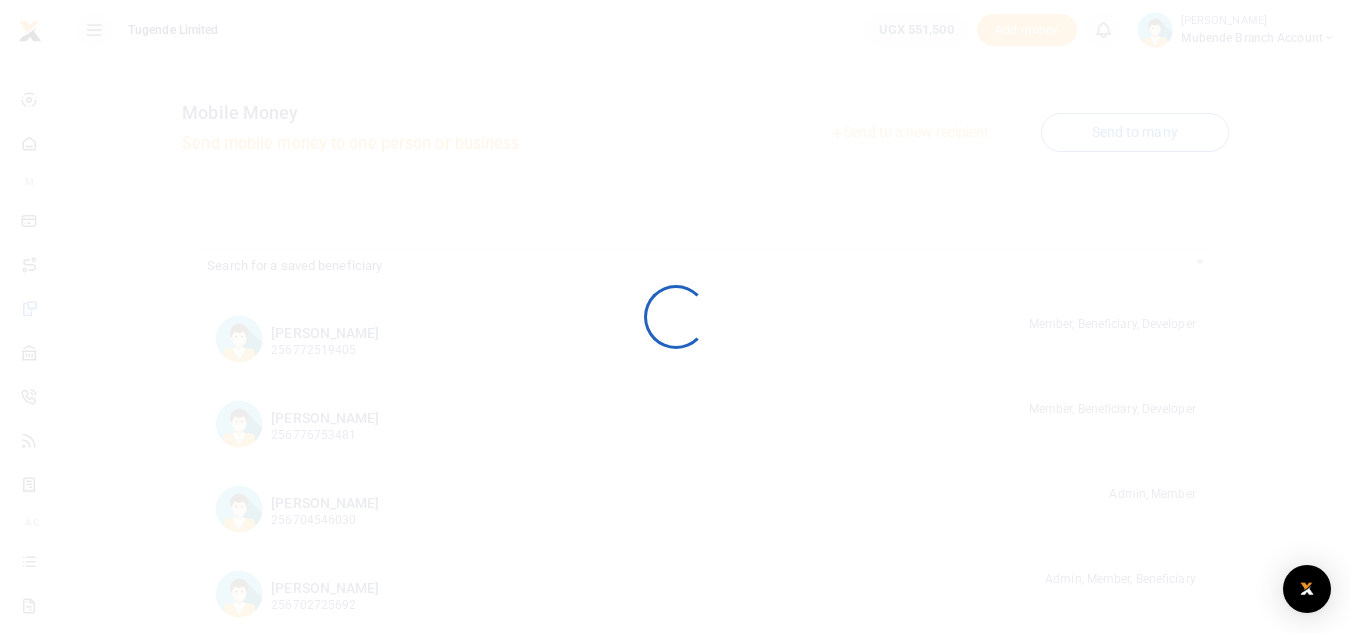 scroll, scrollTop: 0, scrollLeft: 0, axis: both 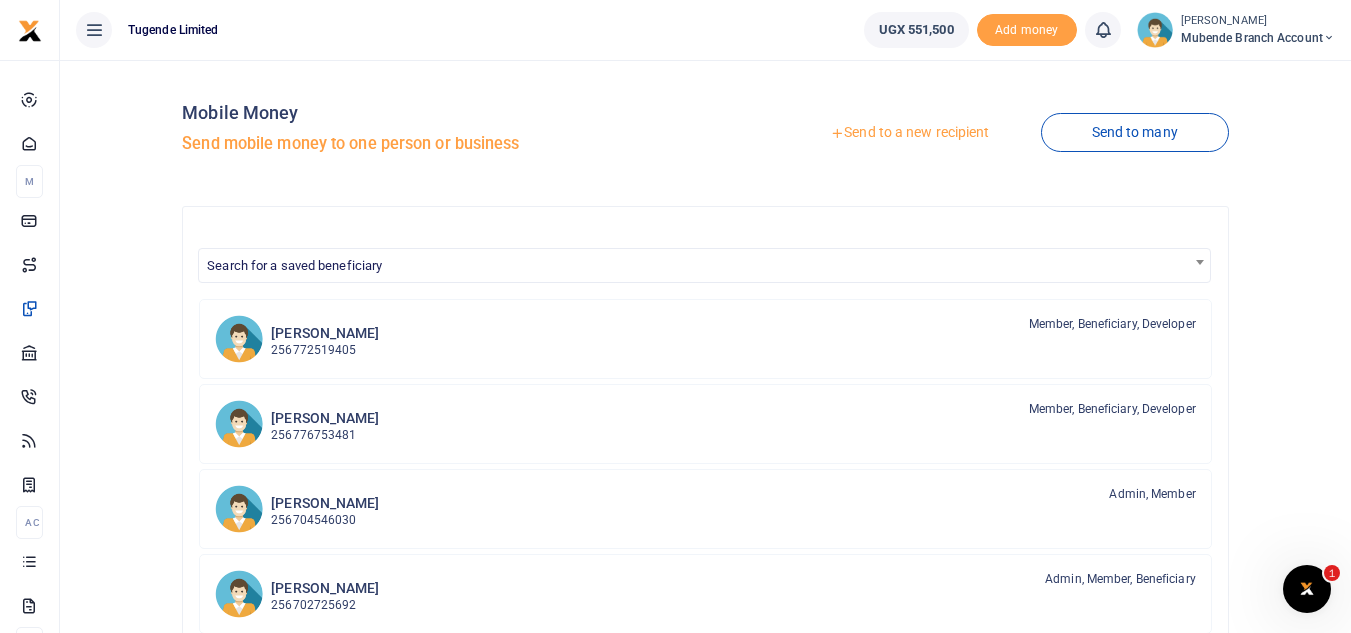 click on "Send to a new recipient" at bounding box center (909, 133) 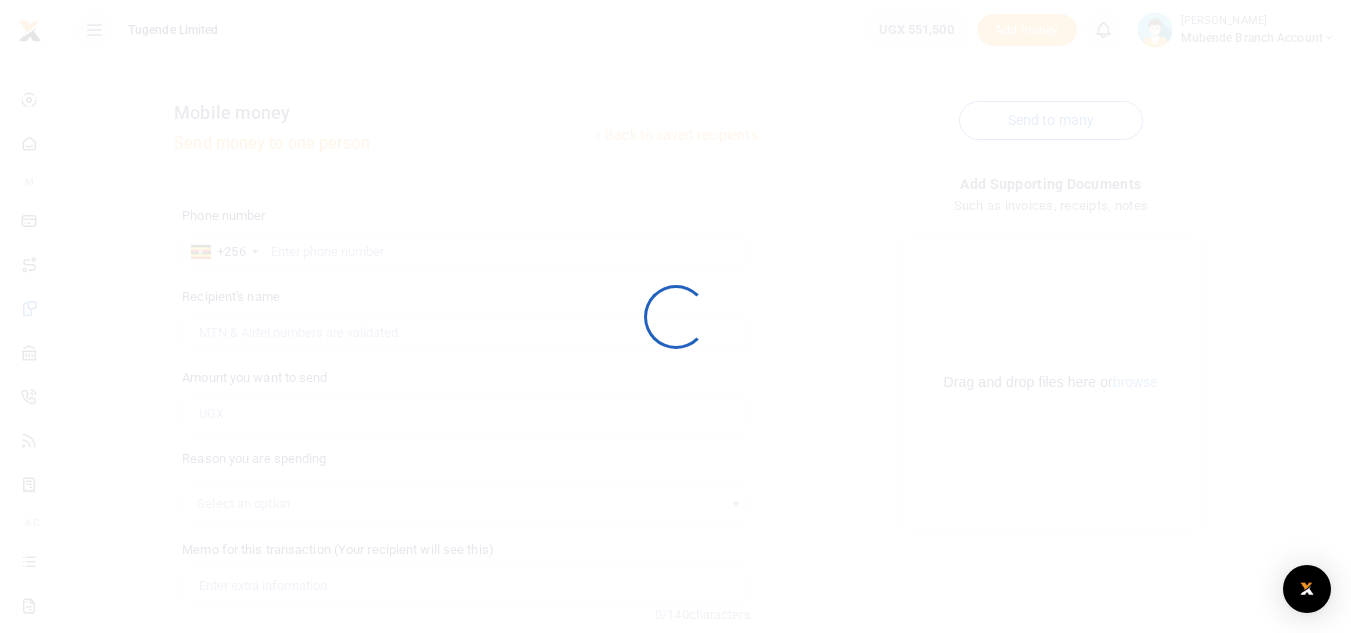 scroll, scrollTop: 0, scrollLeft: 0, axis: both 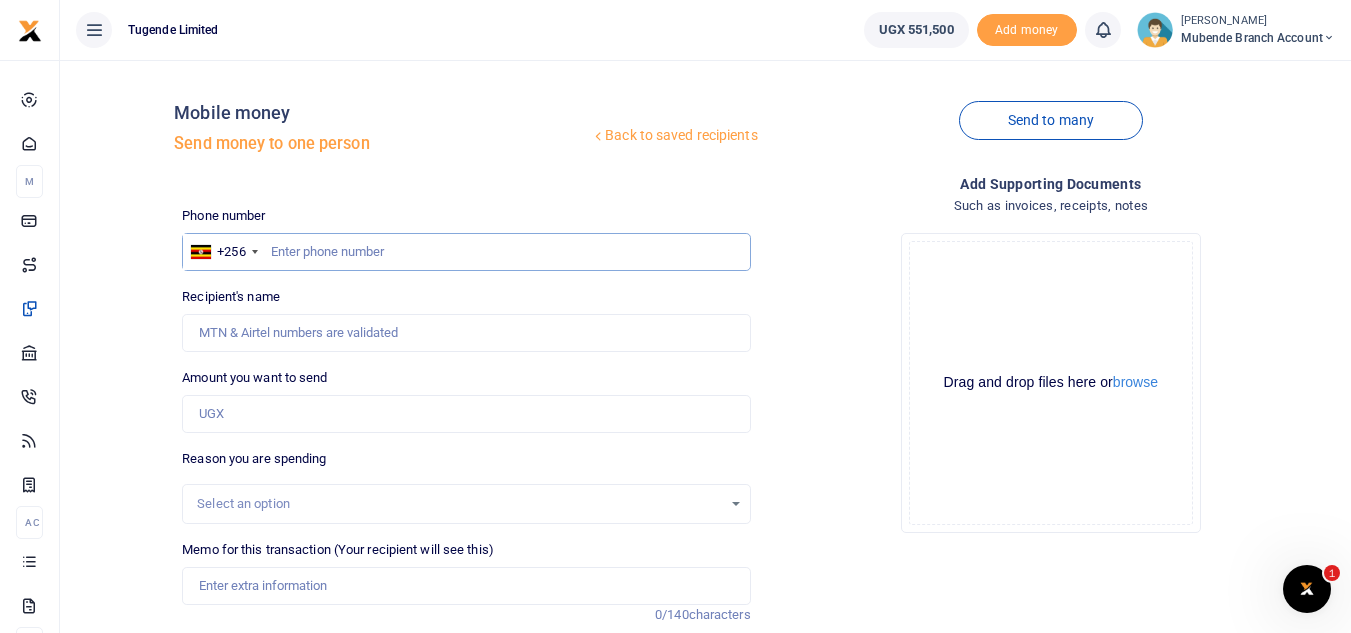 click at bounding box center [466, 252] 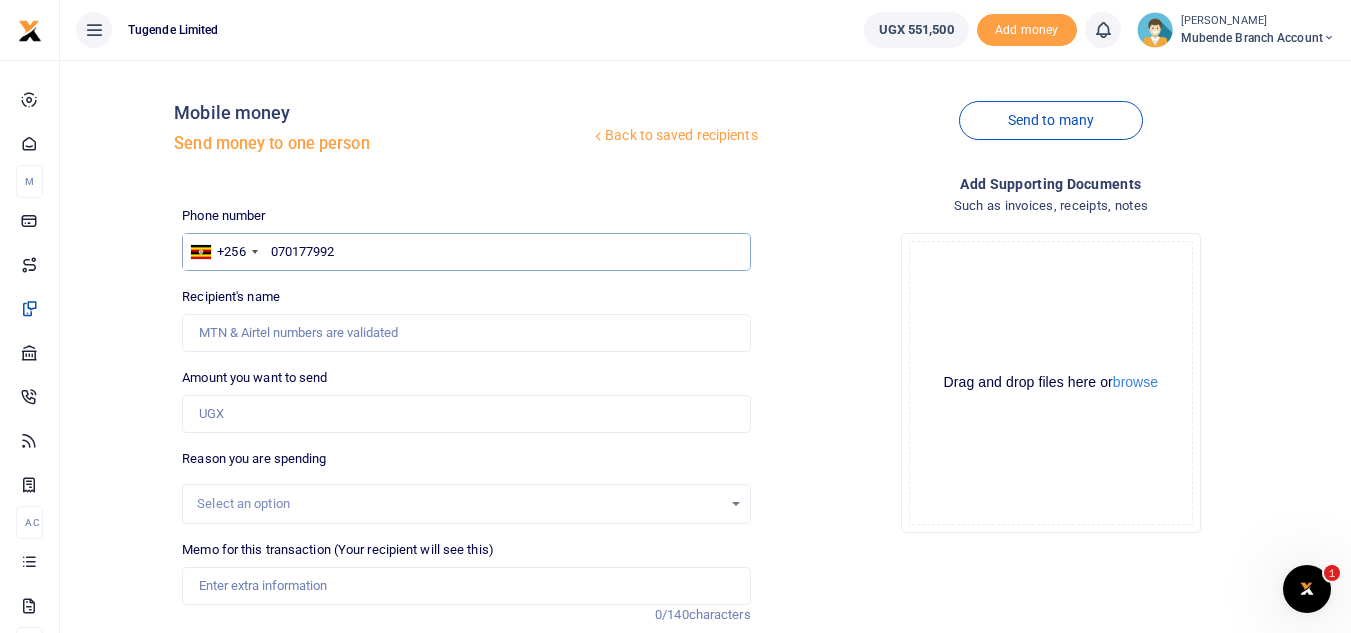 type on "0701779927" 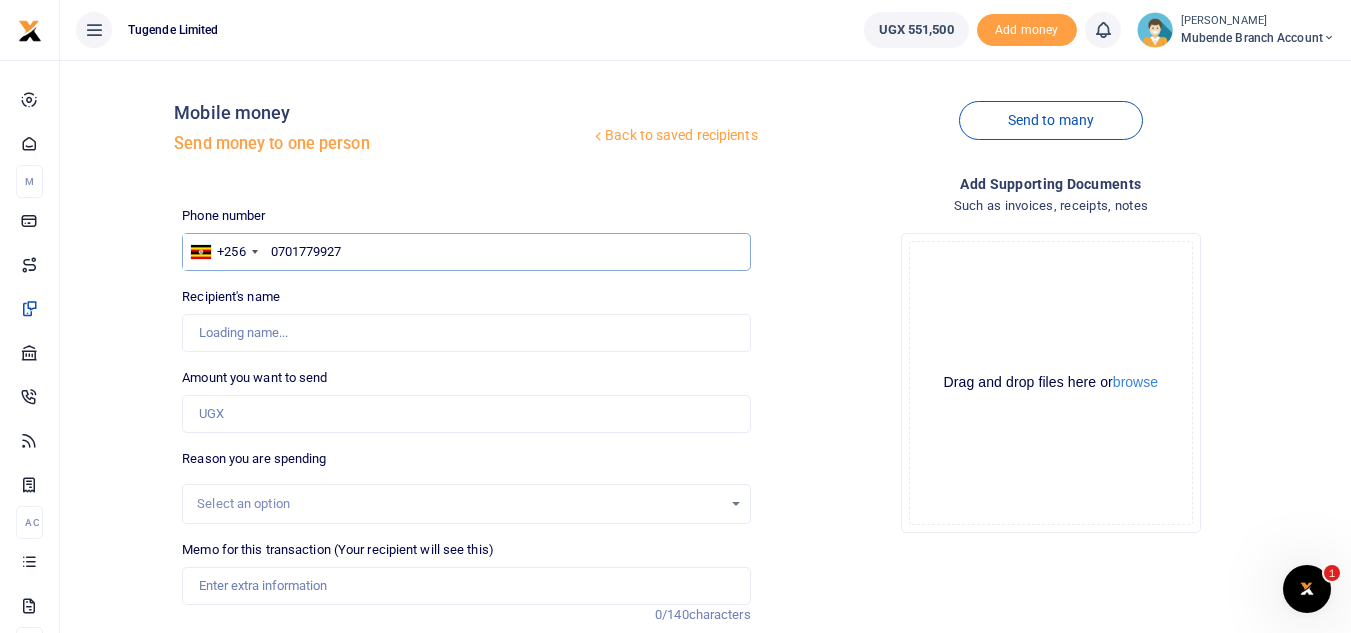 type on "Ruthy Nakiwu" 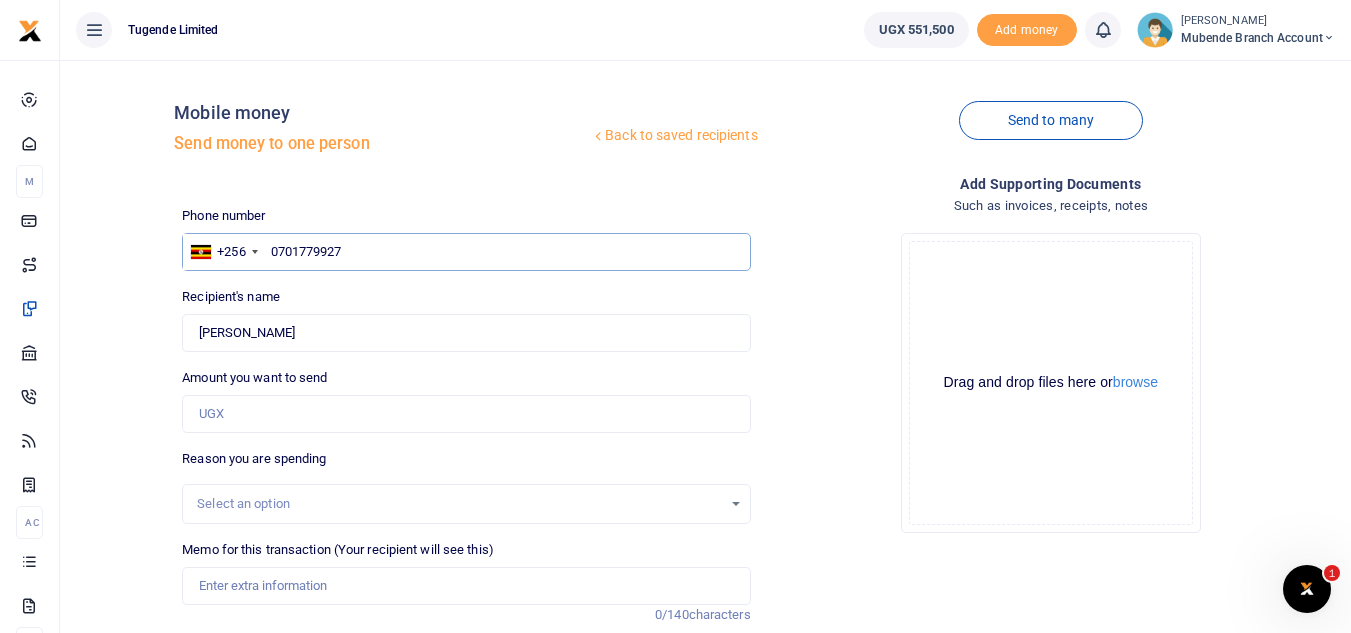 type on "0701779927" 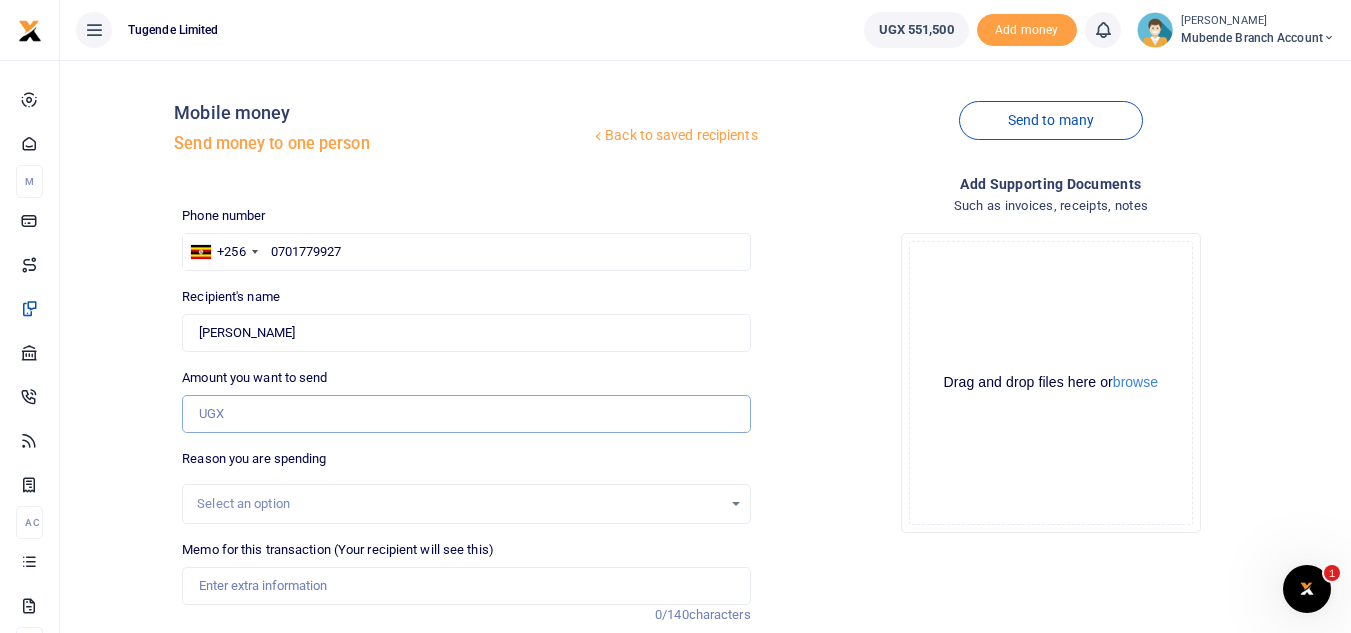 click on "Amount you want to send" at bounding box center [466, 414] 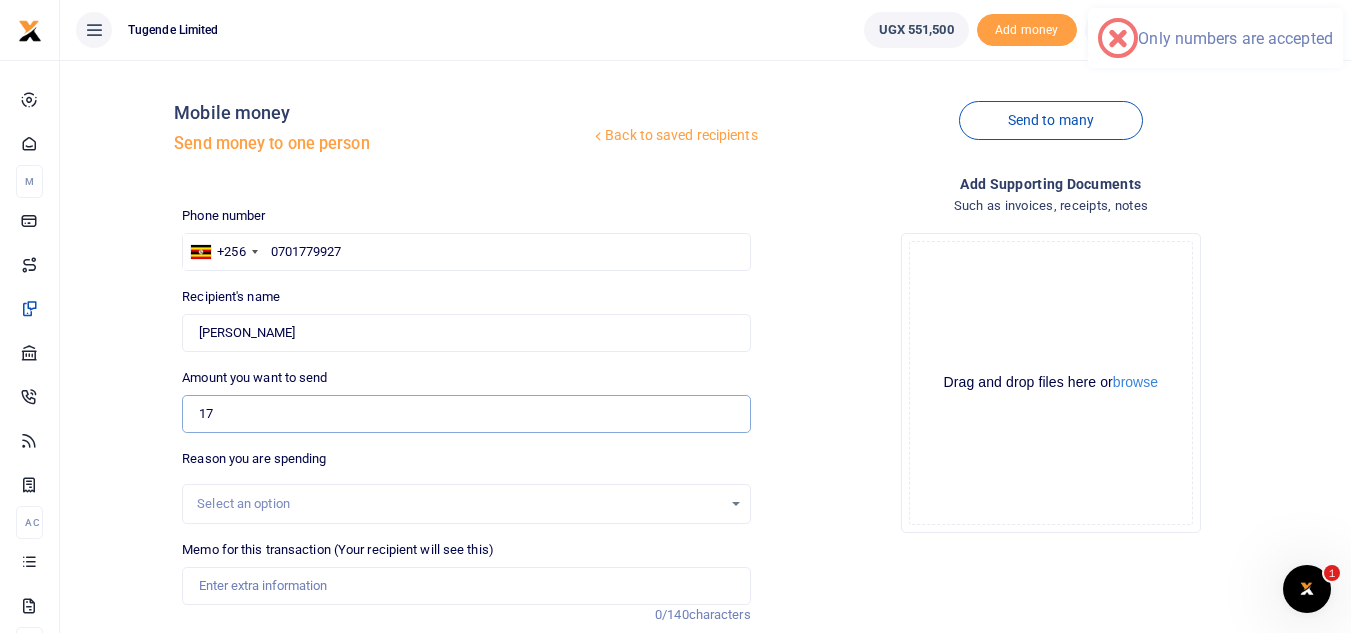 type on "1" 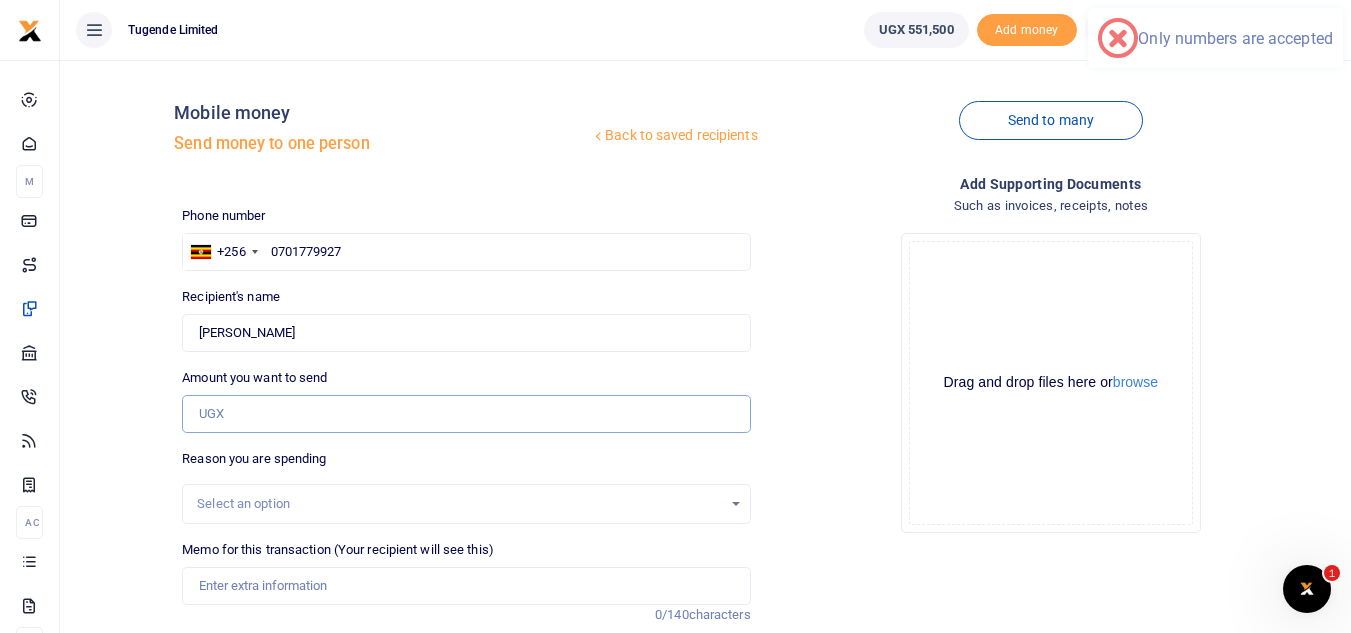 type on "0" 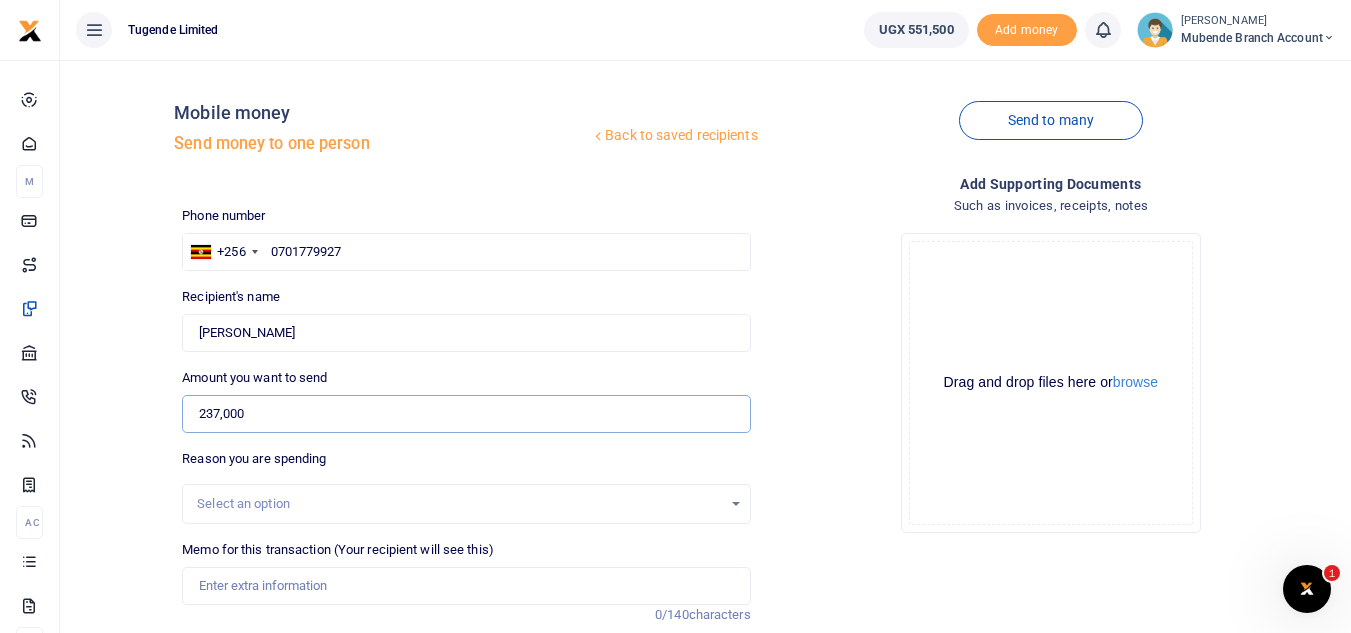 type on "237,000" 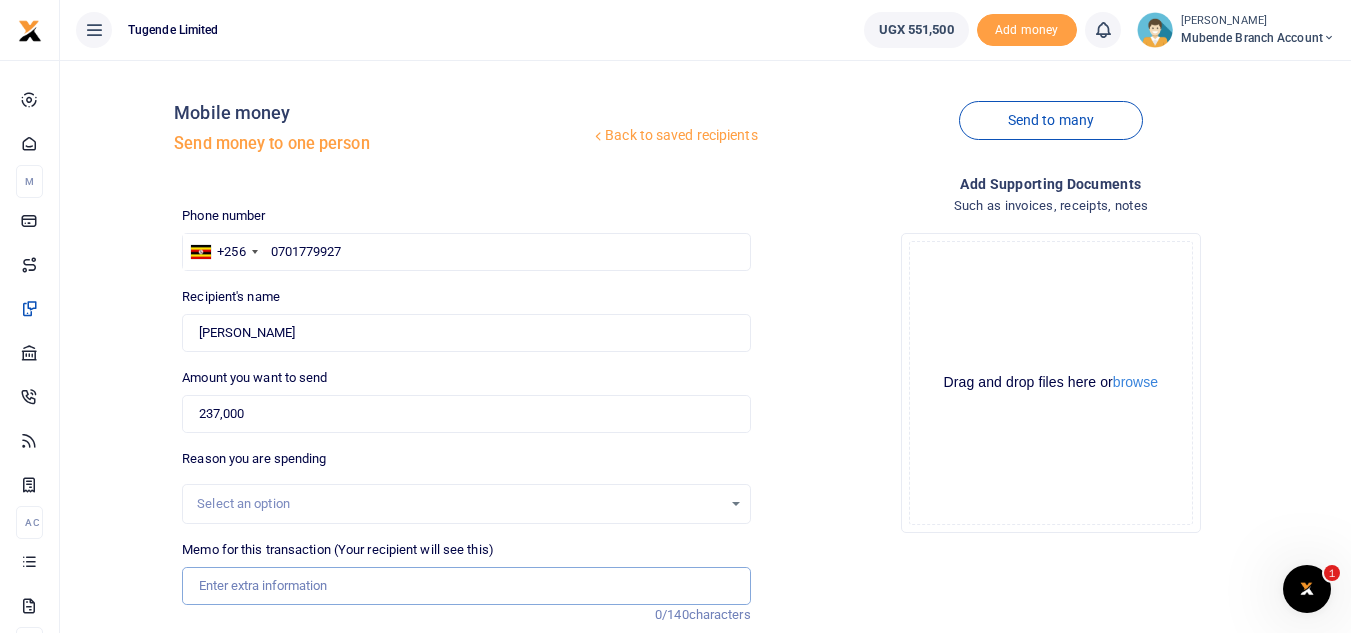 click on "Memo for this transaction (Your recipient will see this)" at bounding box center (466, 586) 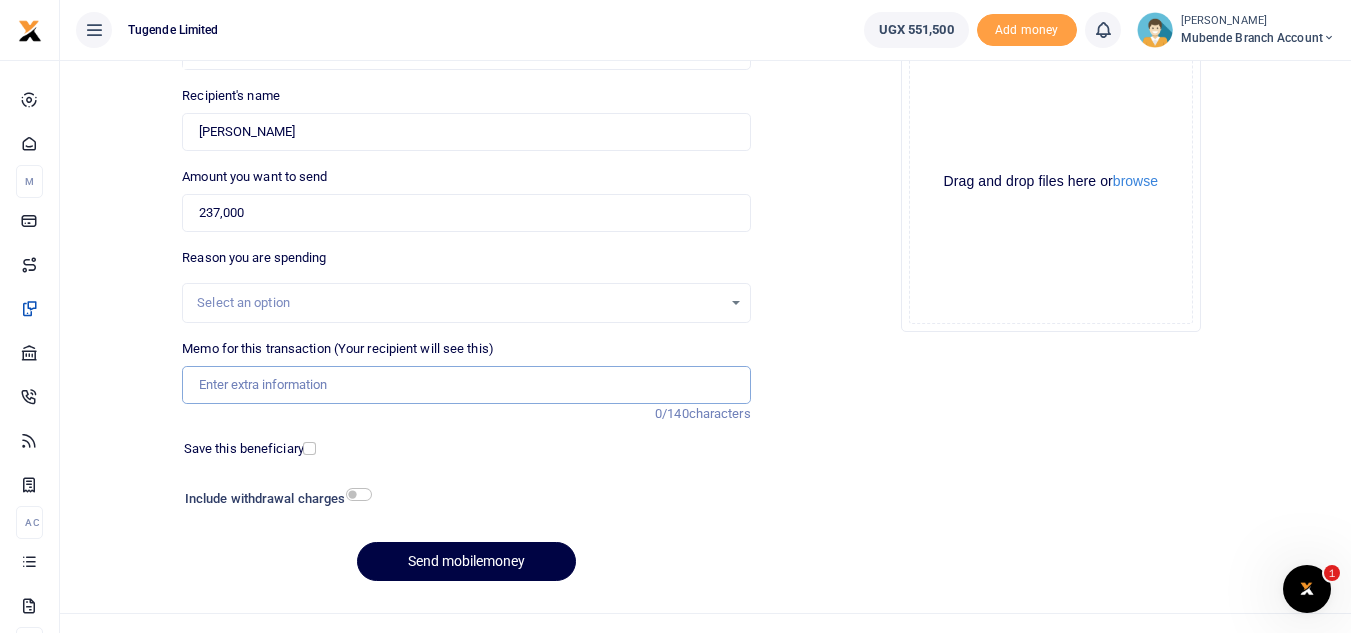 scroll, scrollTop: 204, scrollLeft: 0, axis: vertical 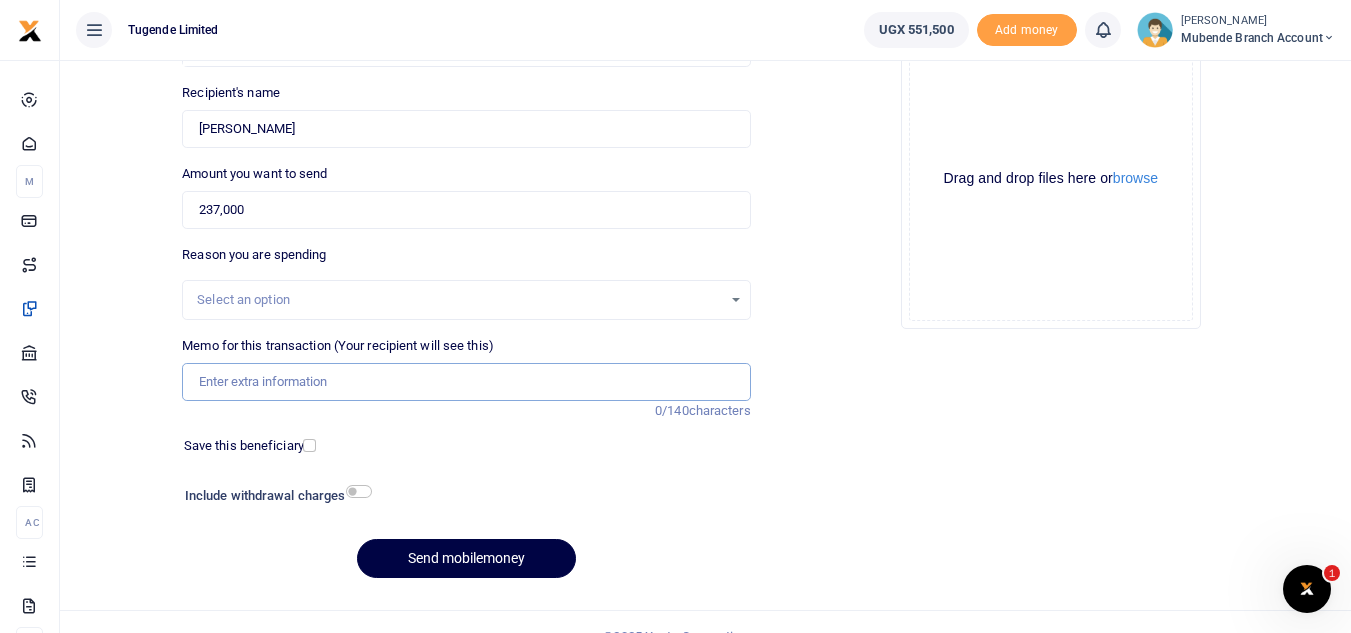 paste on "TLUG-015442" 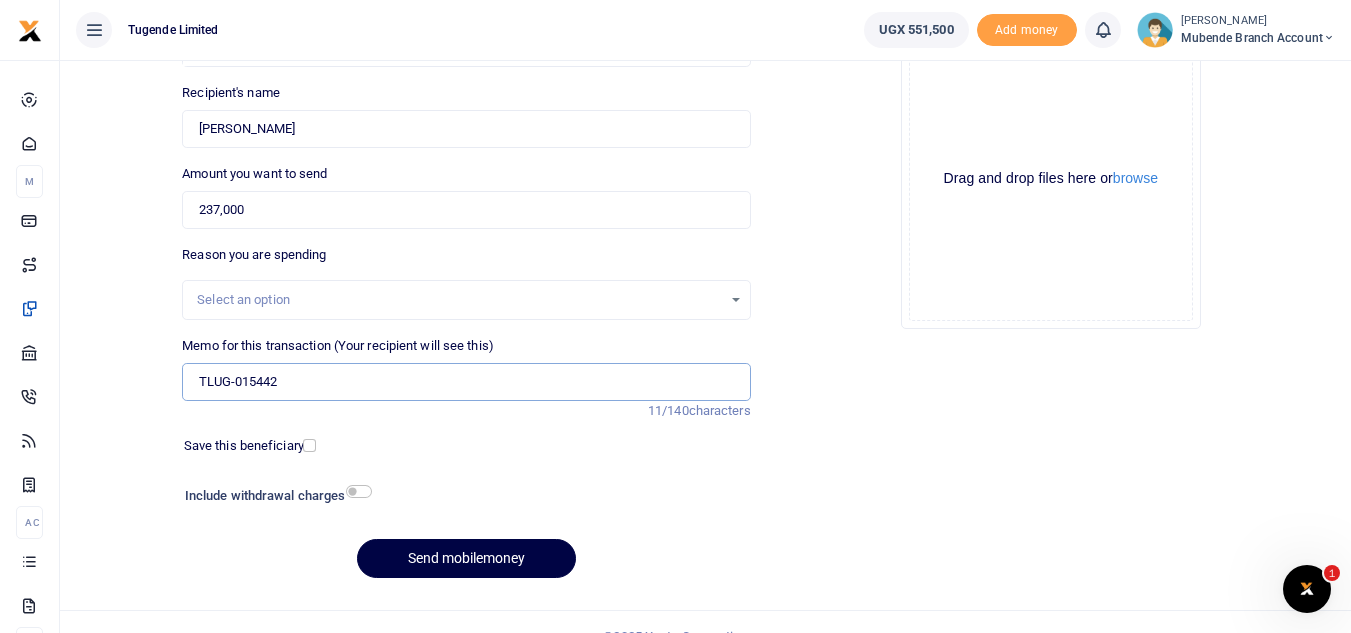 click on "TLUG-015442" at bounding box center [466, 382] 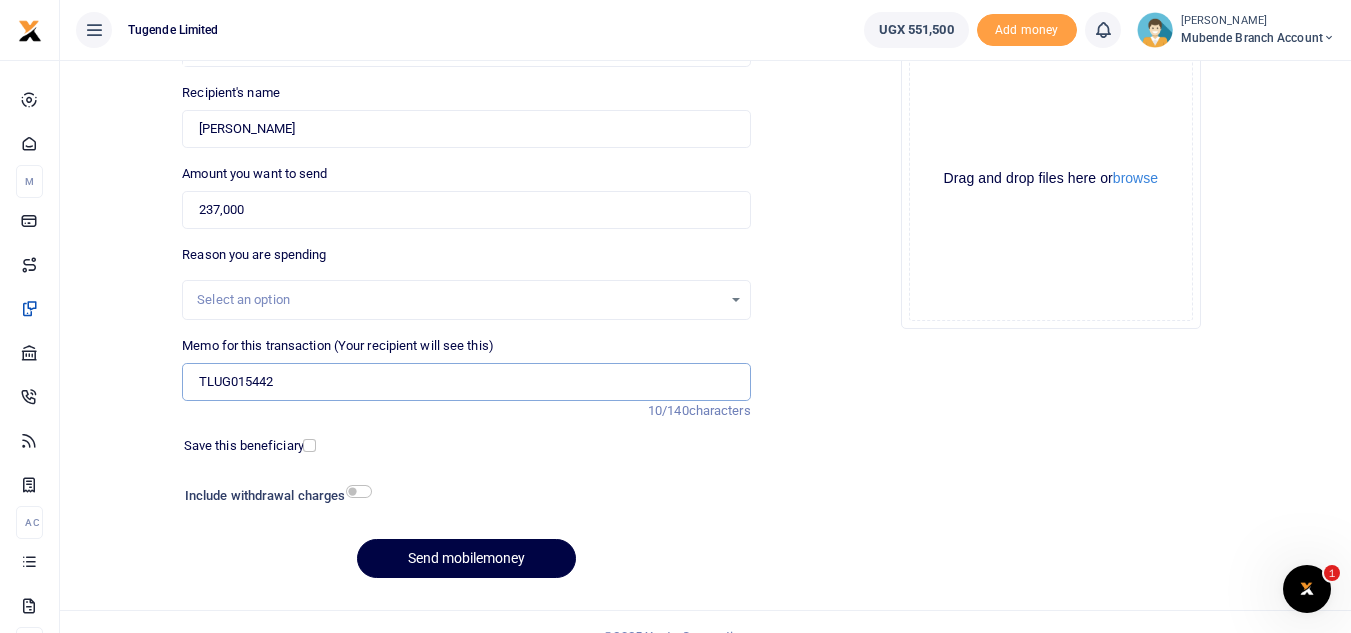 click on "TLUG015442" at bounding box center [466, 382] 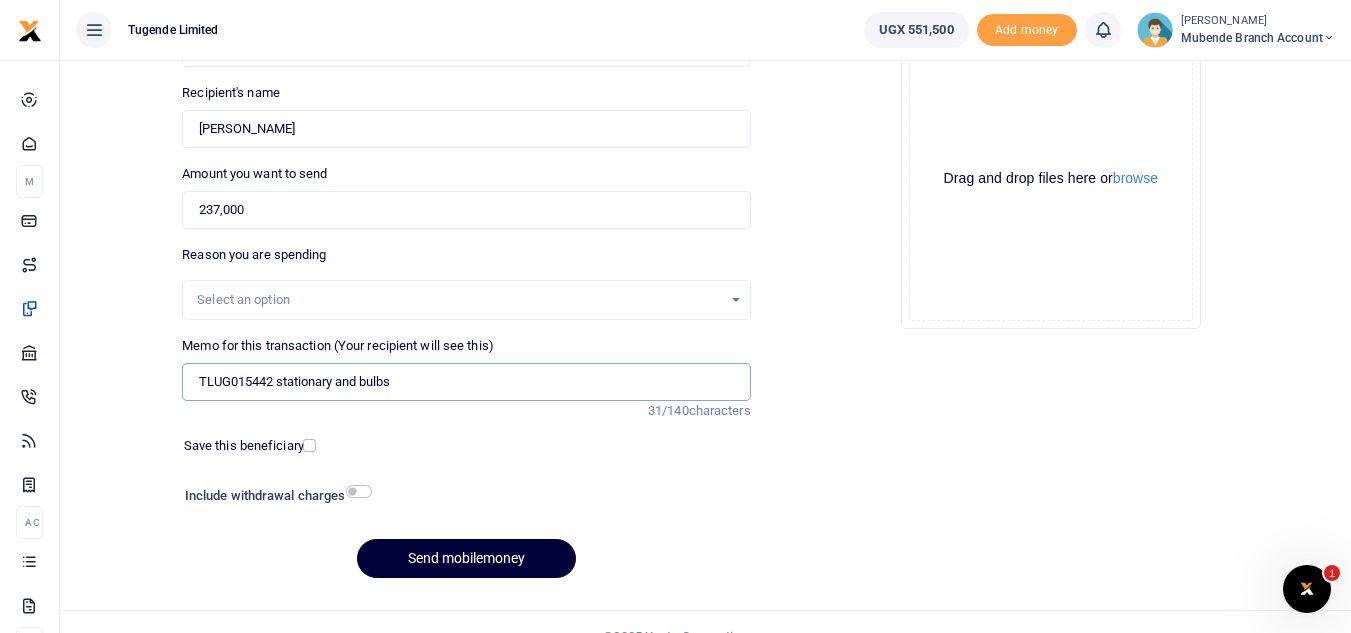 type on "TLUG015442 stationary and bulbs" 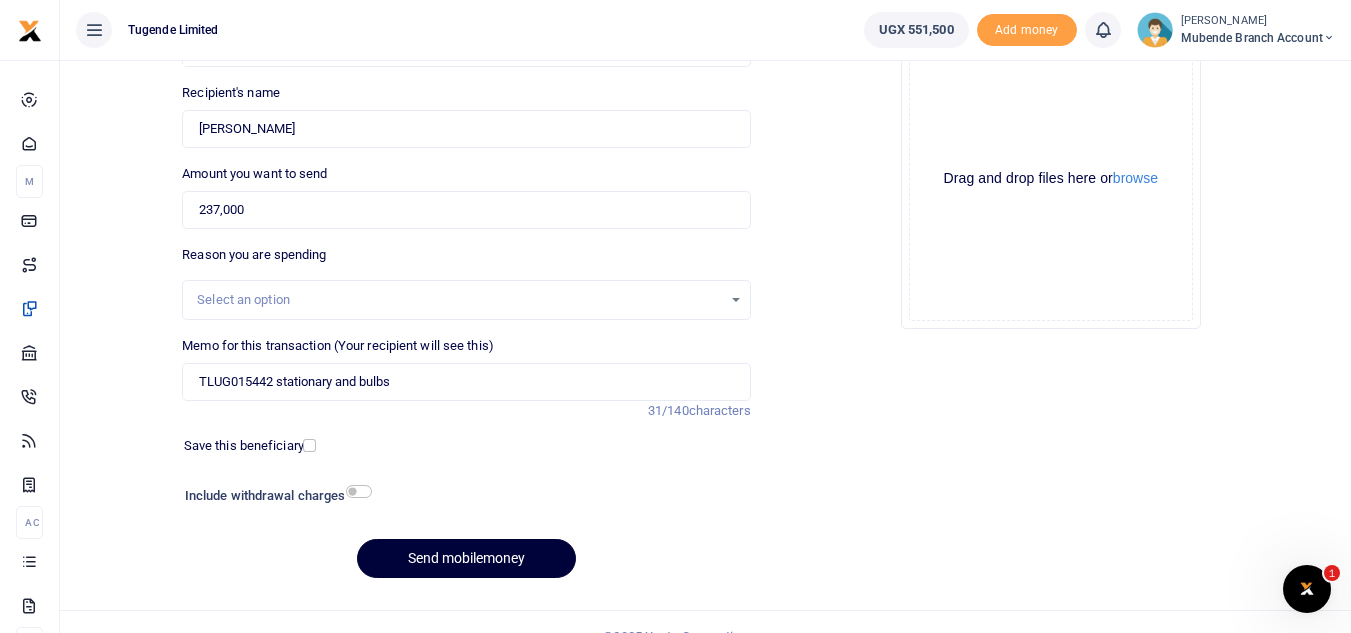 click on "Send mobilemoney" at bounding box center [466, 558] 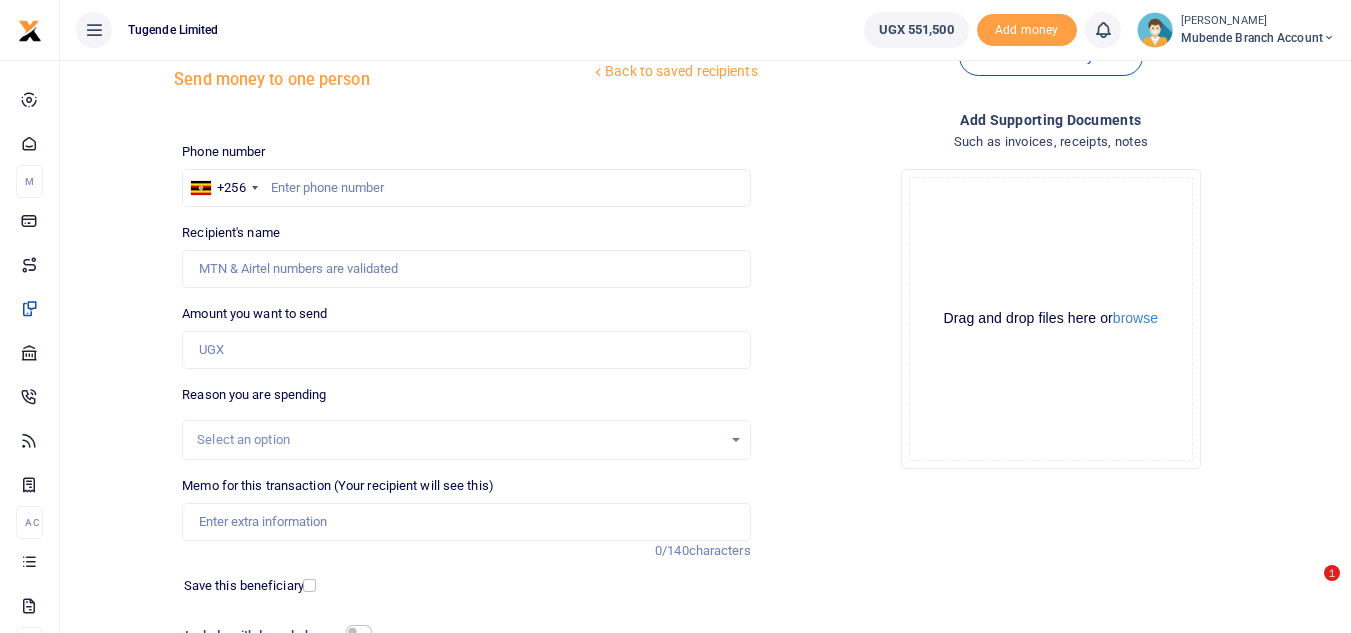 scroll, scrollTop: 4, scrollLeft: 0, axis: vertical 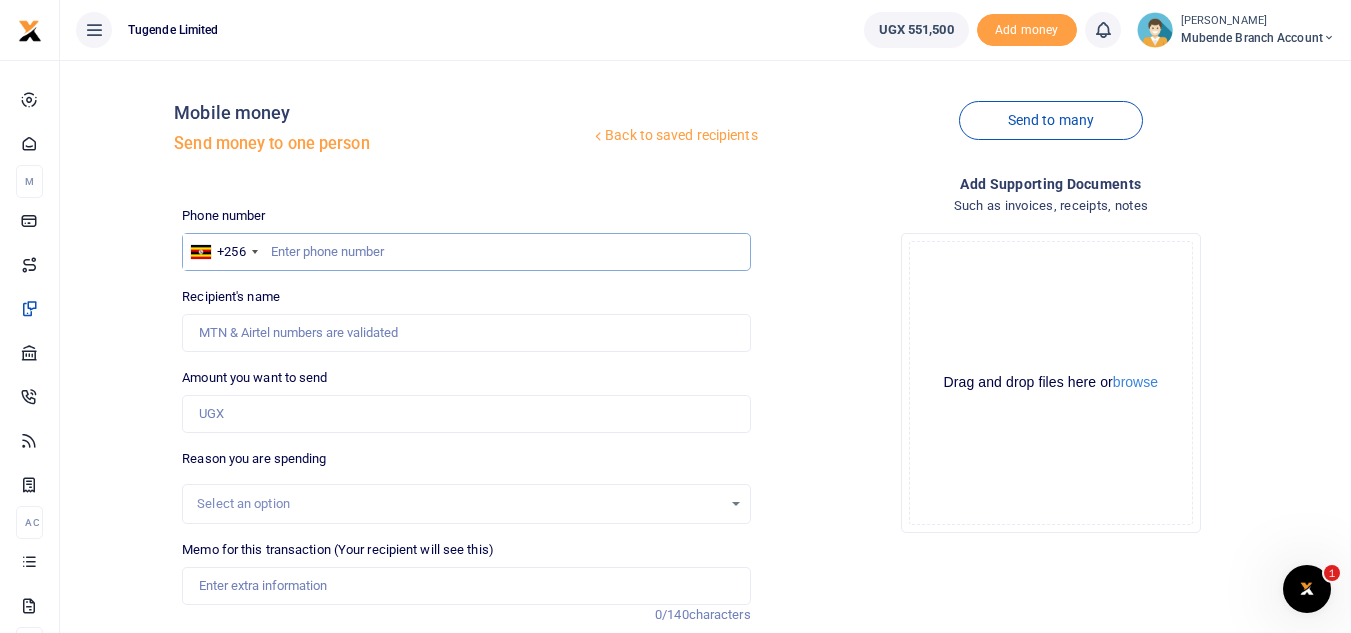 click at bounding box center [466, 252] 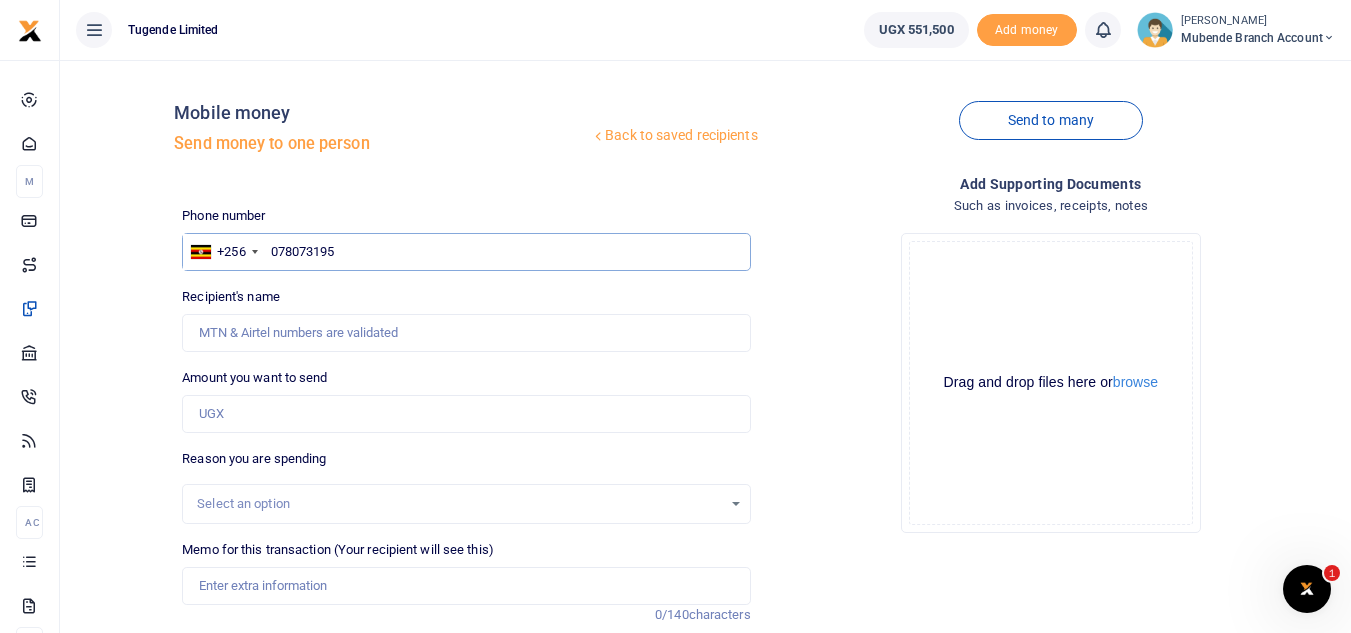 type on "0780731959" 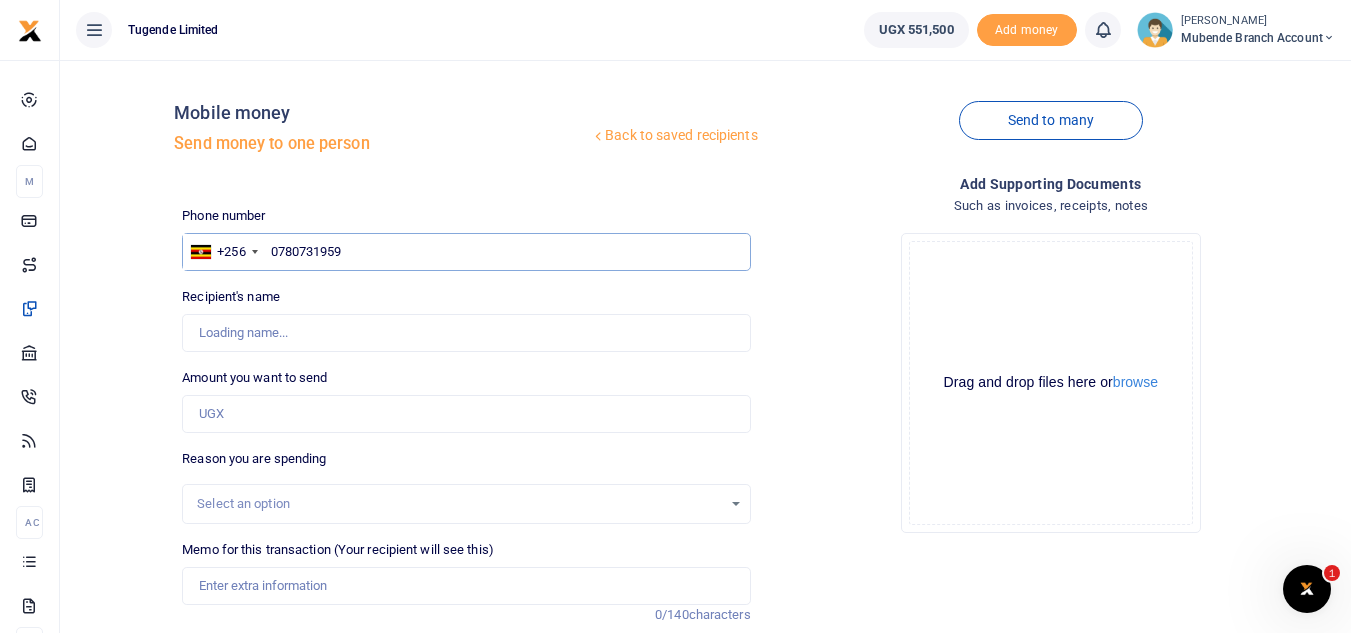 type on "[PERSON_NAME]" 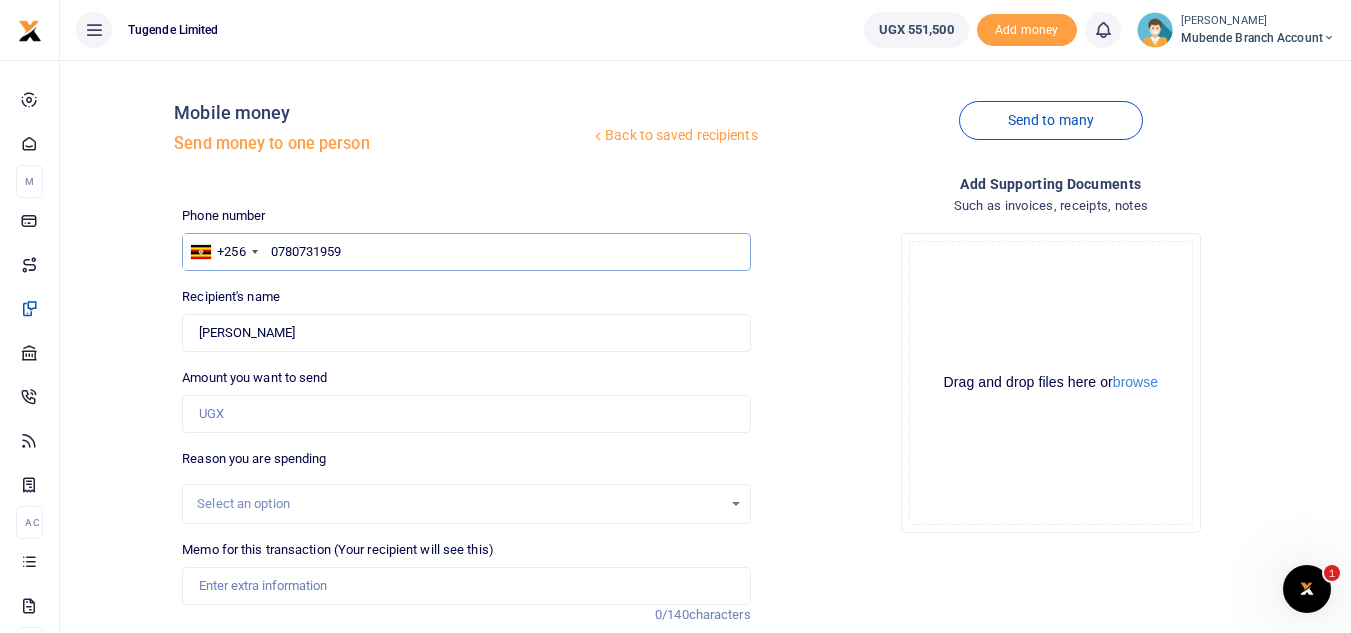 type on "0780731959" 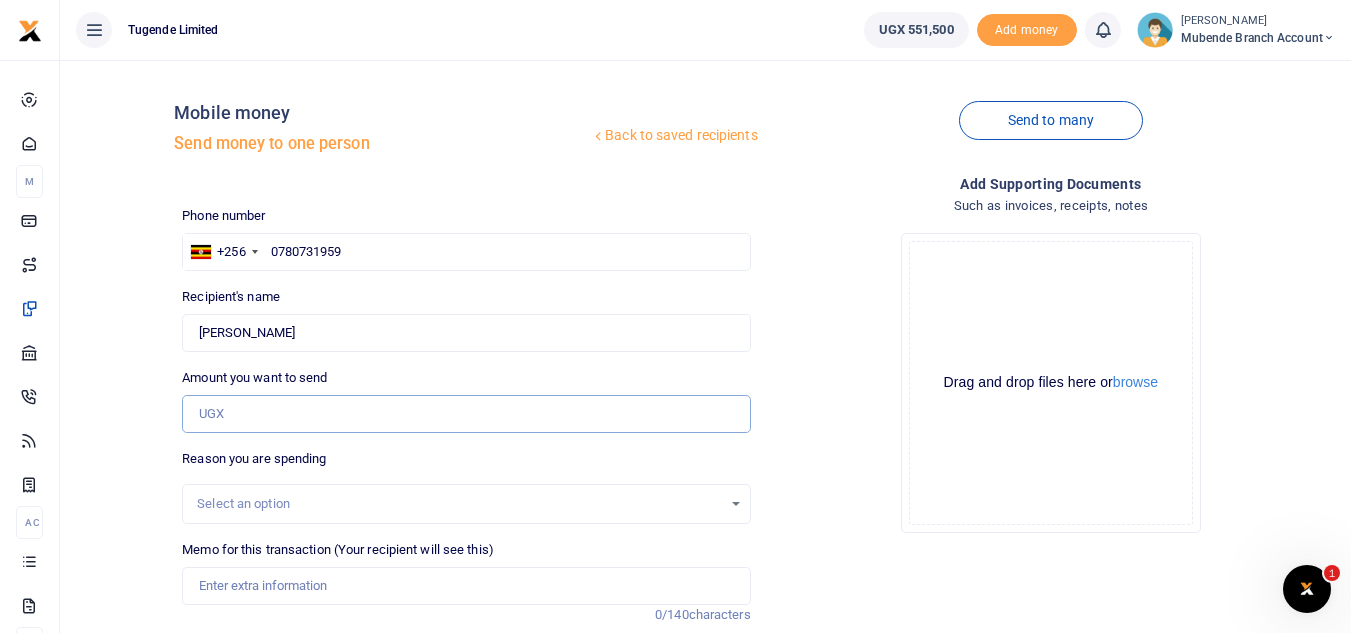 click on "Amount you want to send" at bounding box center (466, 414) 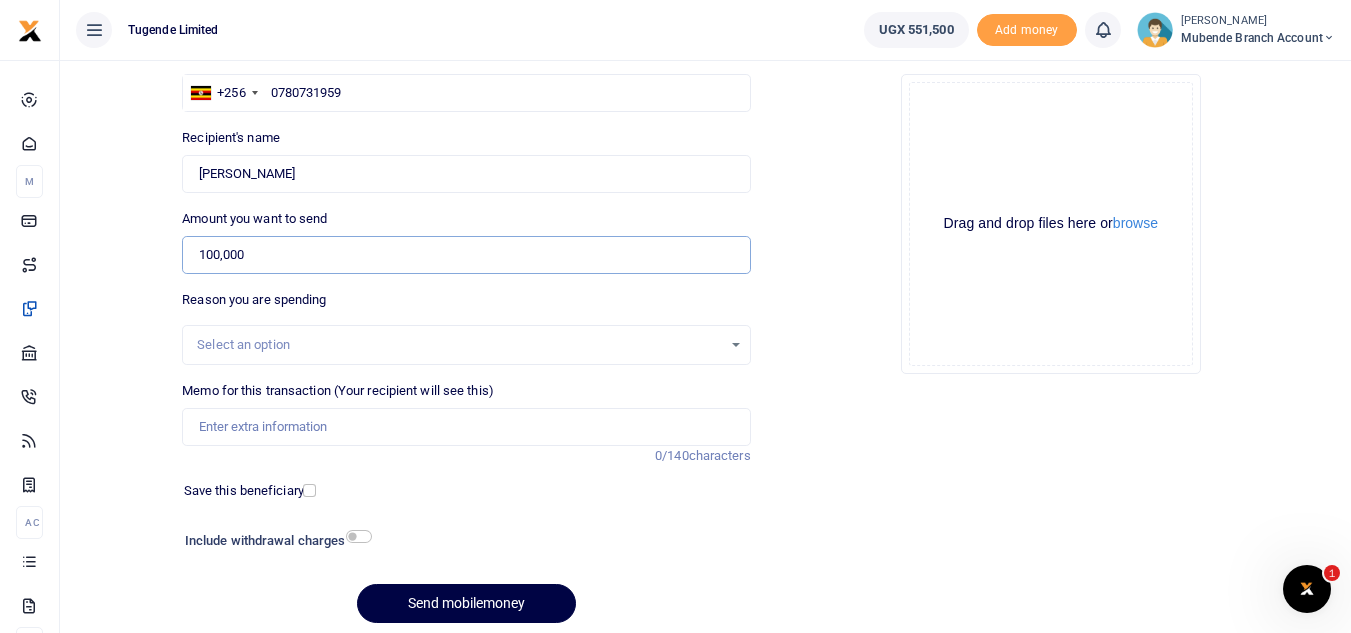 scroll, scrollTop: 168, scrollLeft: 0, axis: vertical 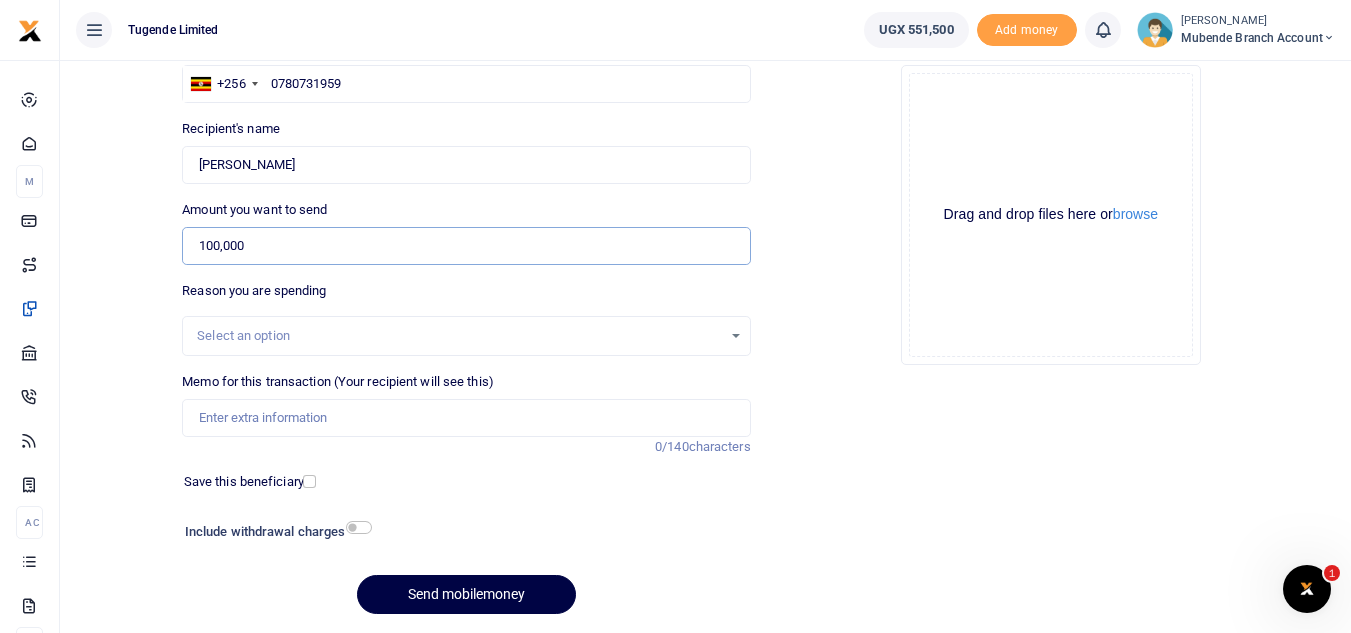 type on "100,000" 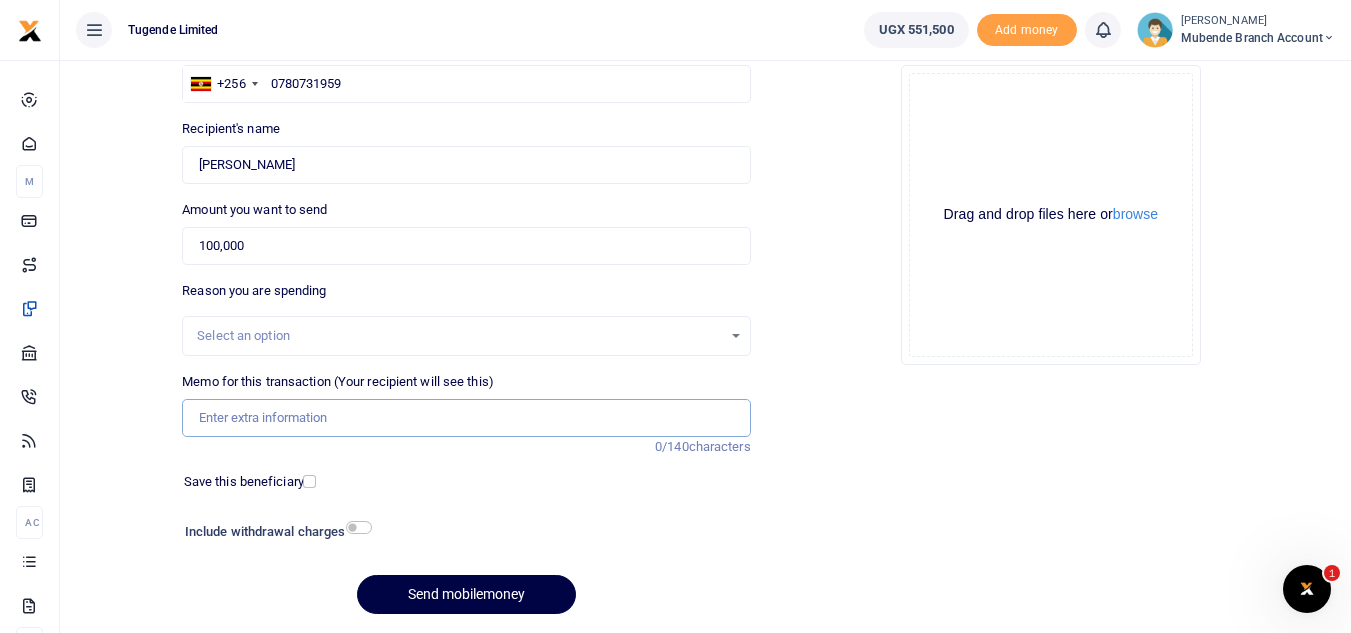 click on "Memo for this transaction (Your recipient will see this)" at bounding box center [466, 418] 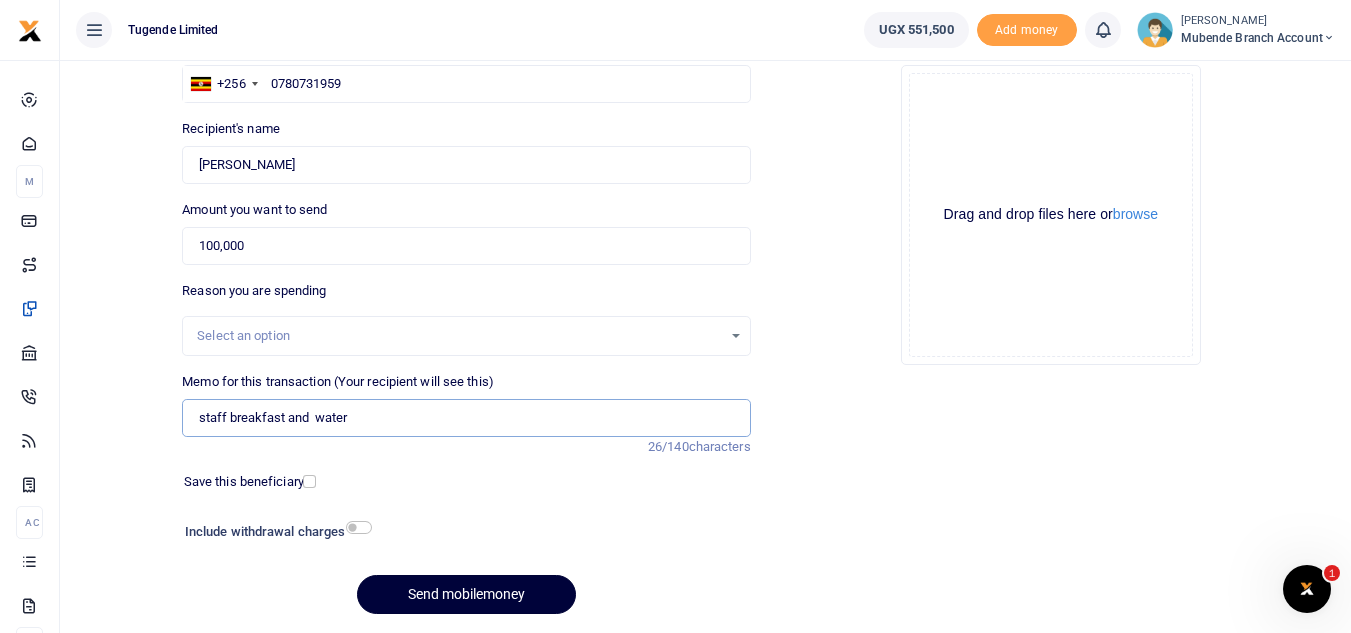 type on "staff breakfast and  water" 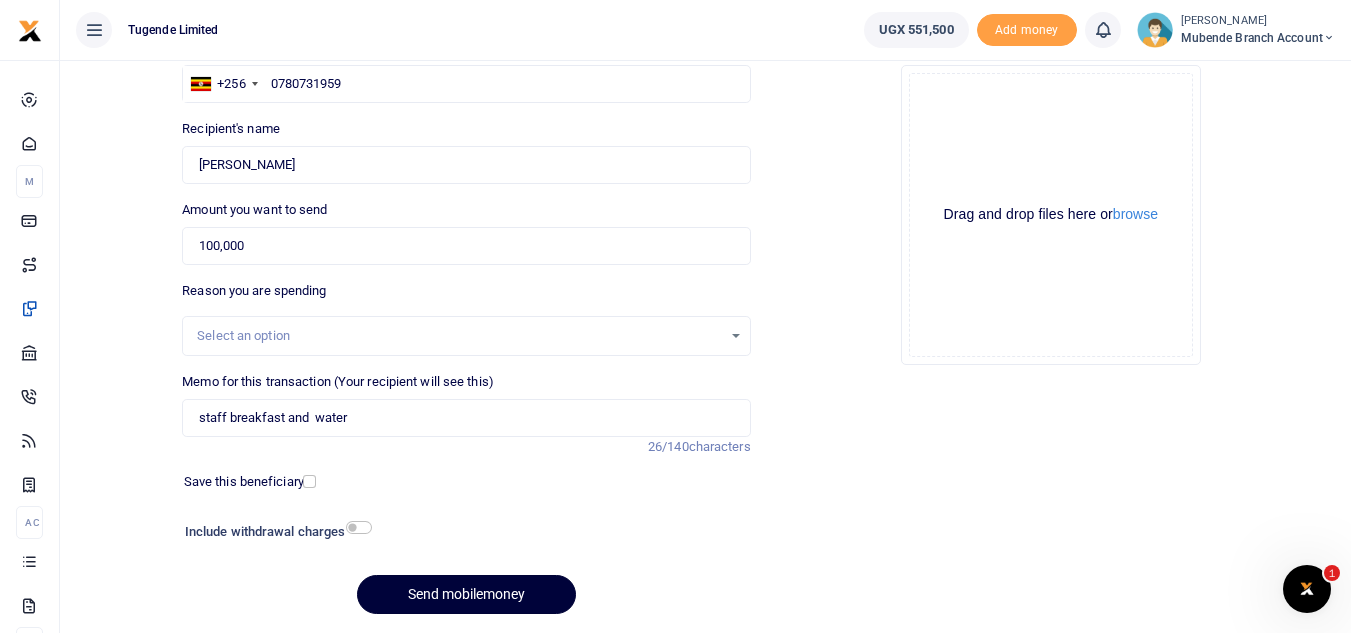 click on "Send mobilemoney" at bounding box center (466, 594) 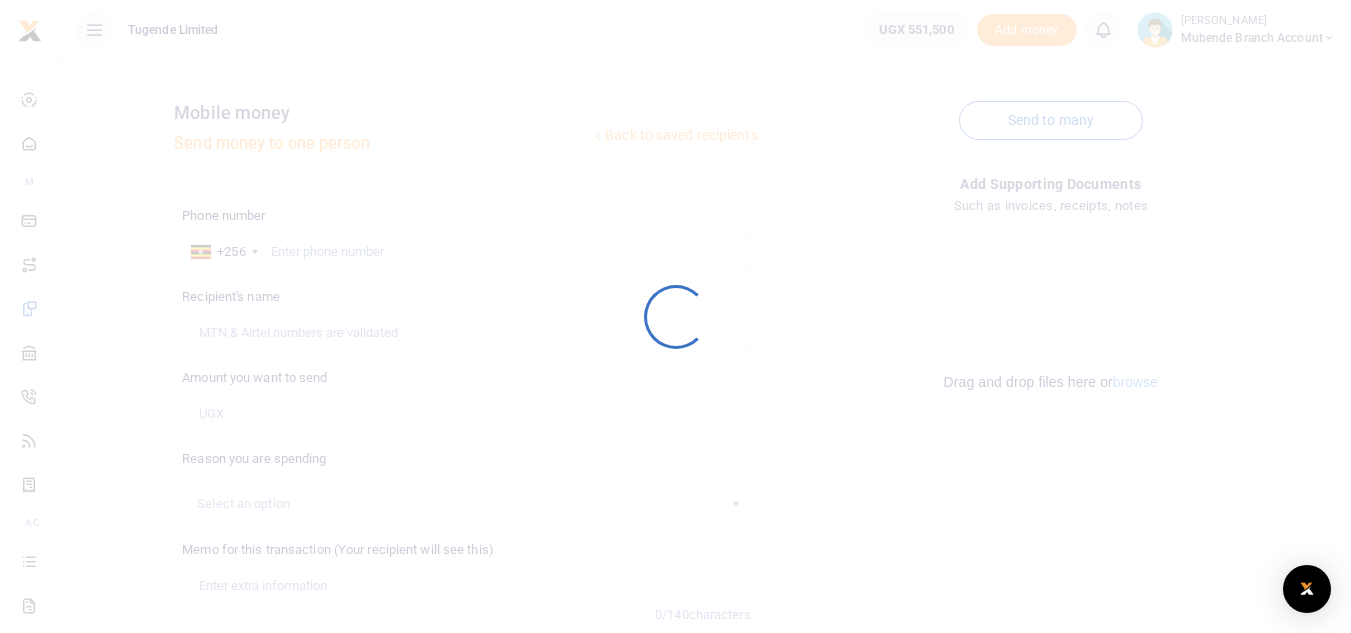 scroll, scrollTop: 168, scrollLeft: 0, axis: vertical 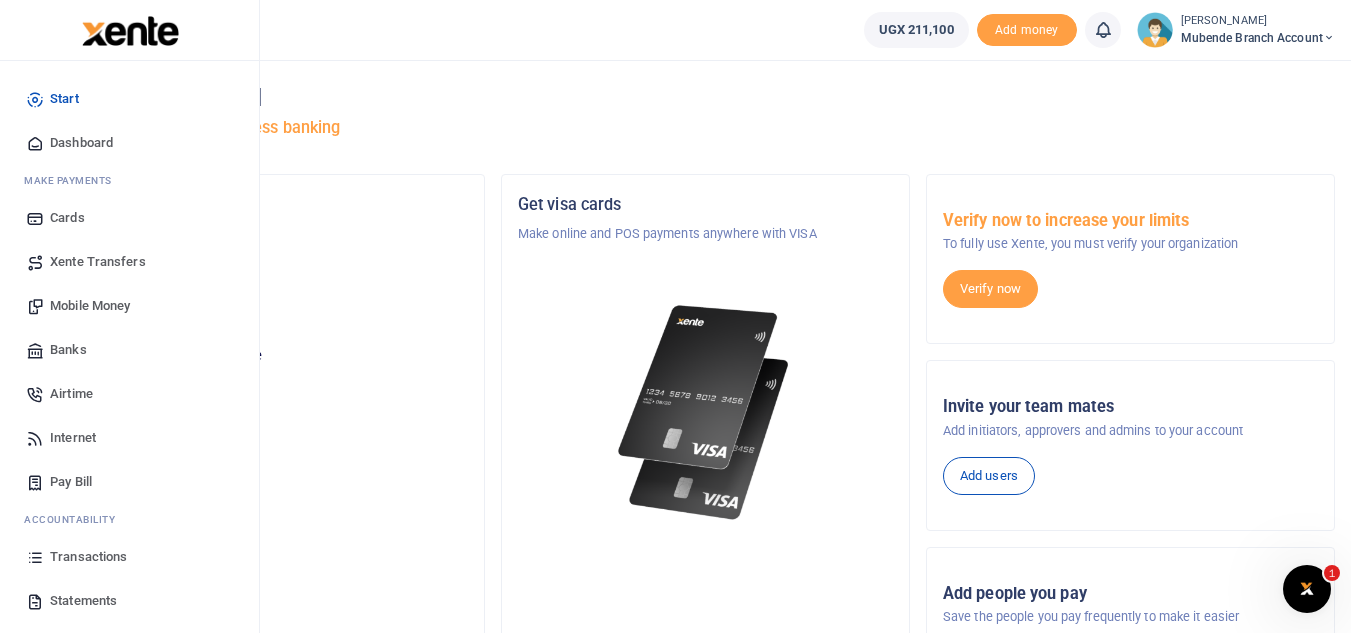click on "Transactions" at bounding box center [88, 557] 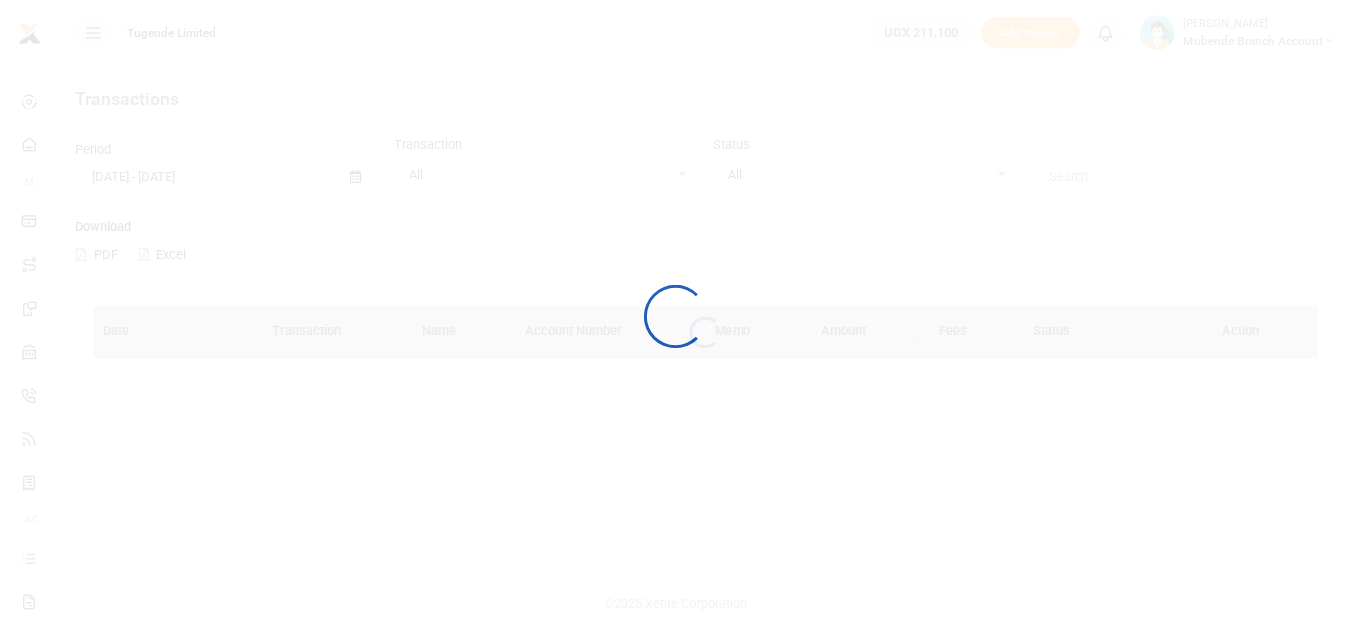 scroll, scrollTop: 0, scrollLeft: 0, axis: both 